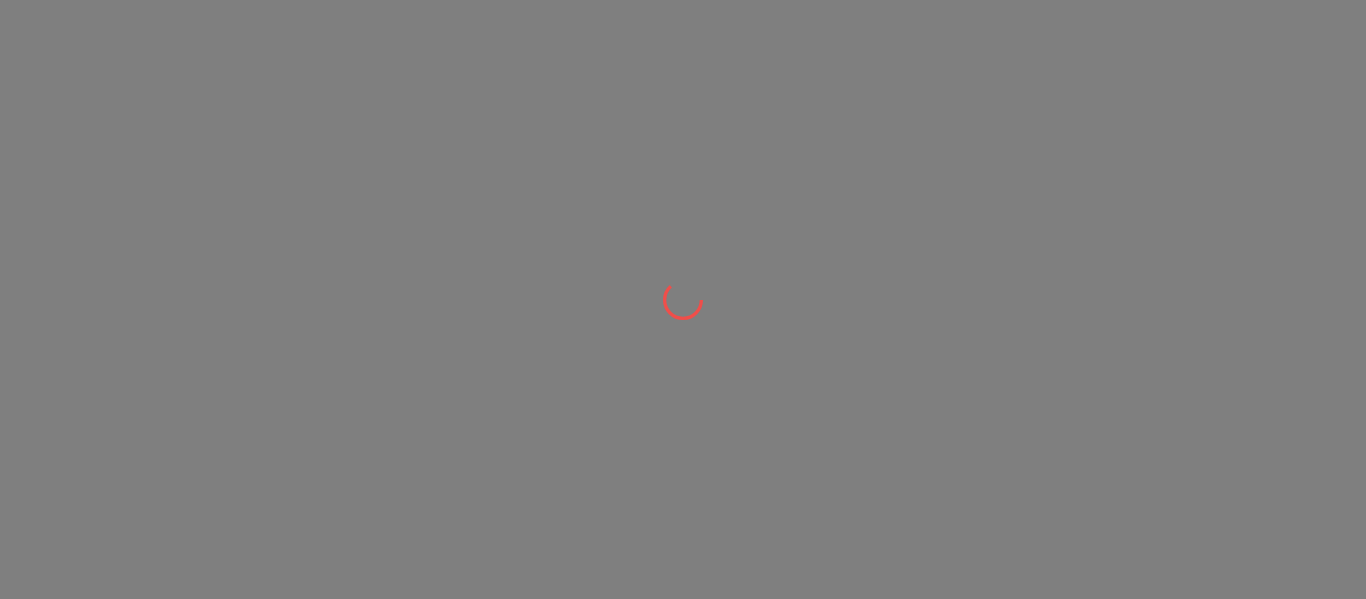 scroll, scrollTop: 0, scrollLeft: 0, axis: both 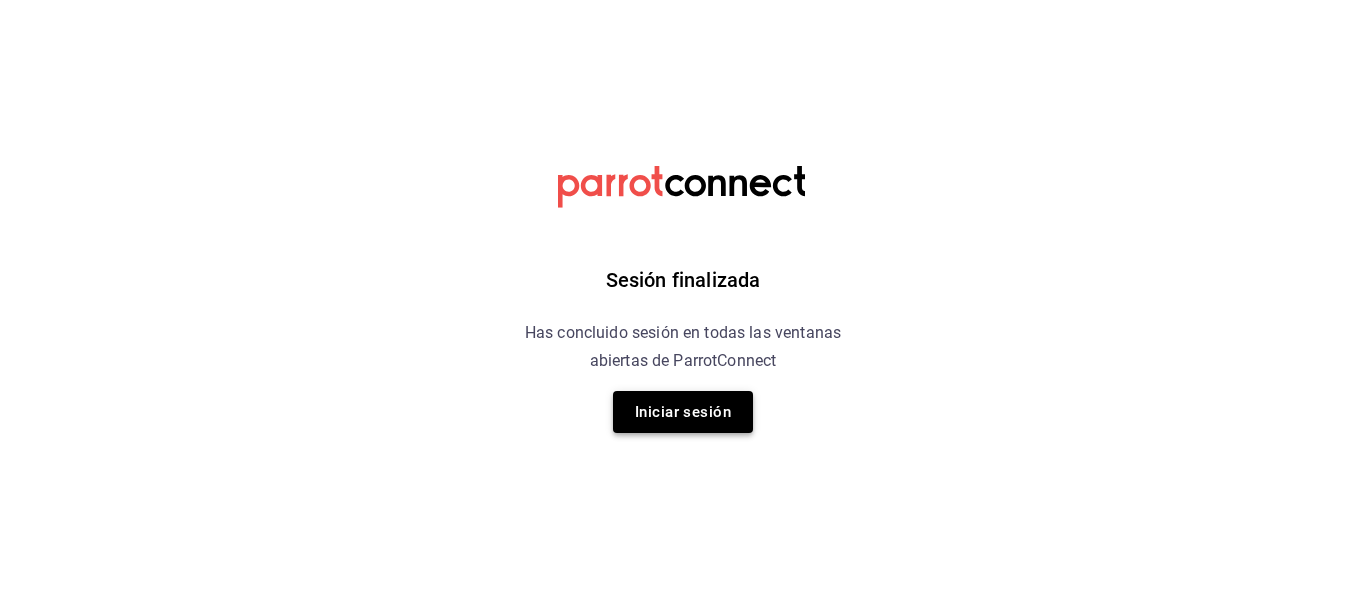 click on "Iniciar sesión" at bounding box center (683, 412) 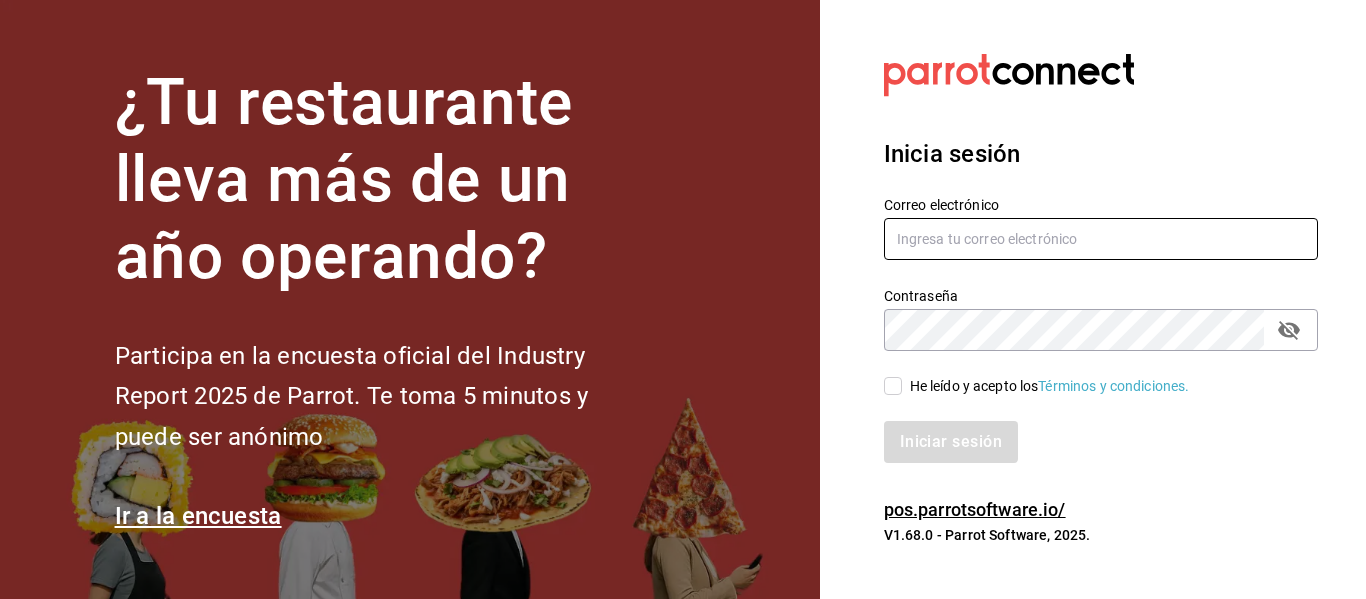 type on "mochomos.puebla@[STATE]" 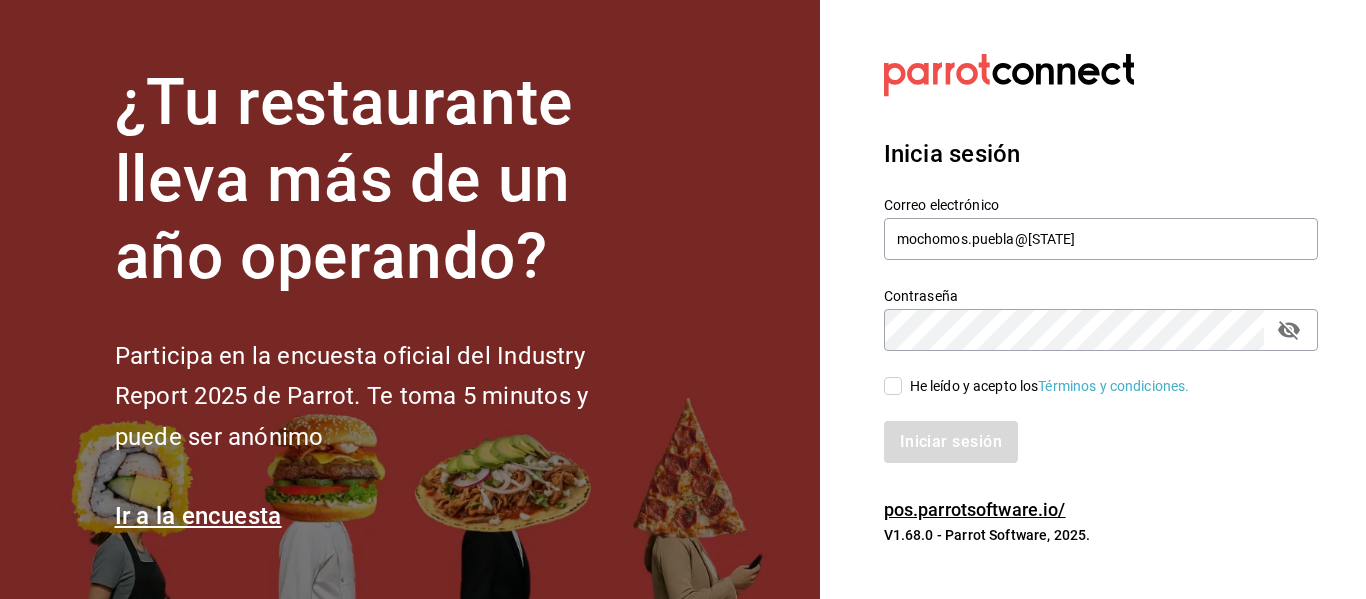 click on "He leído y acepto los  Términos y condiciones." at bounding box center (1037, 386) 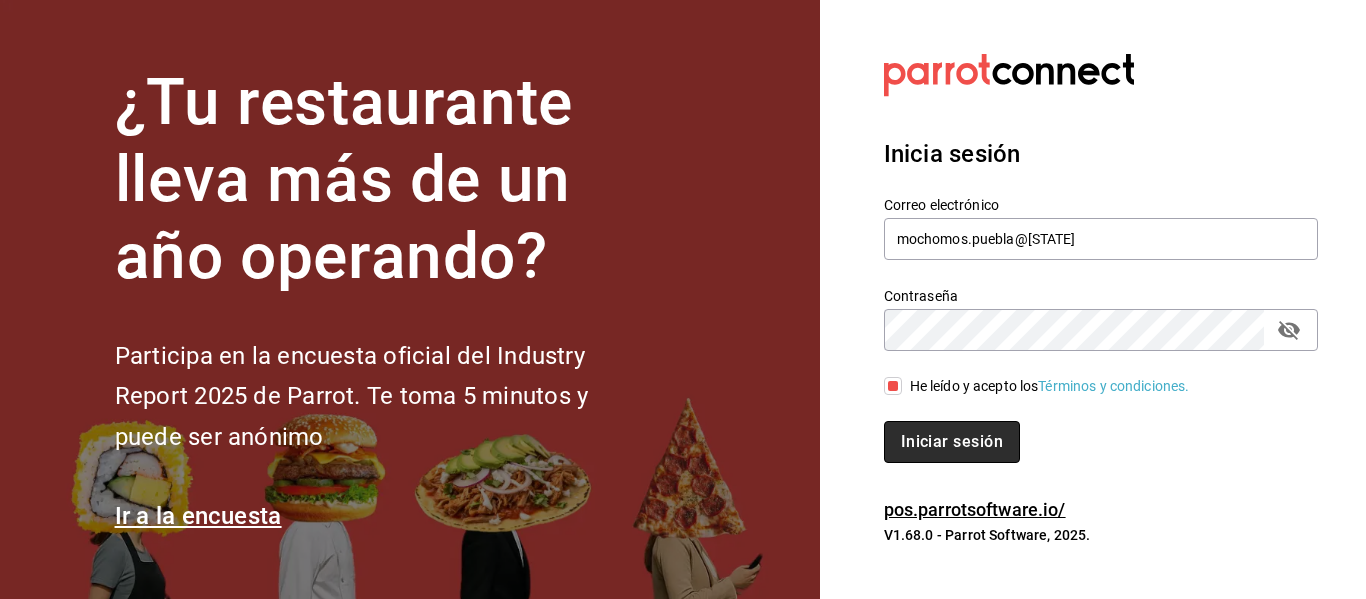 click on "Iniciar sesión" at bounding box center (952, 442) 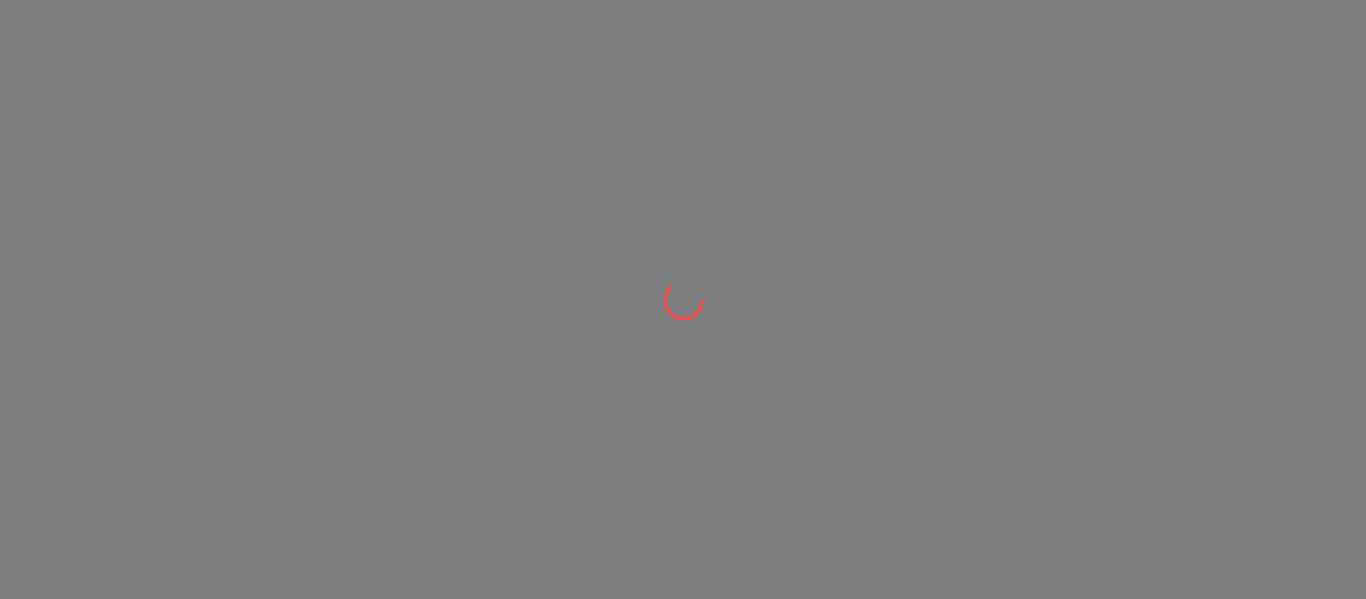 scroll, scrollTop: 0, scrollLeft: 0, axis: both 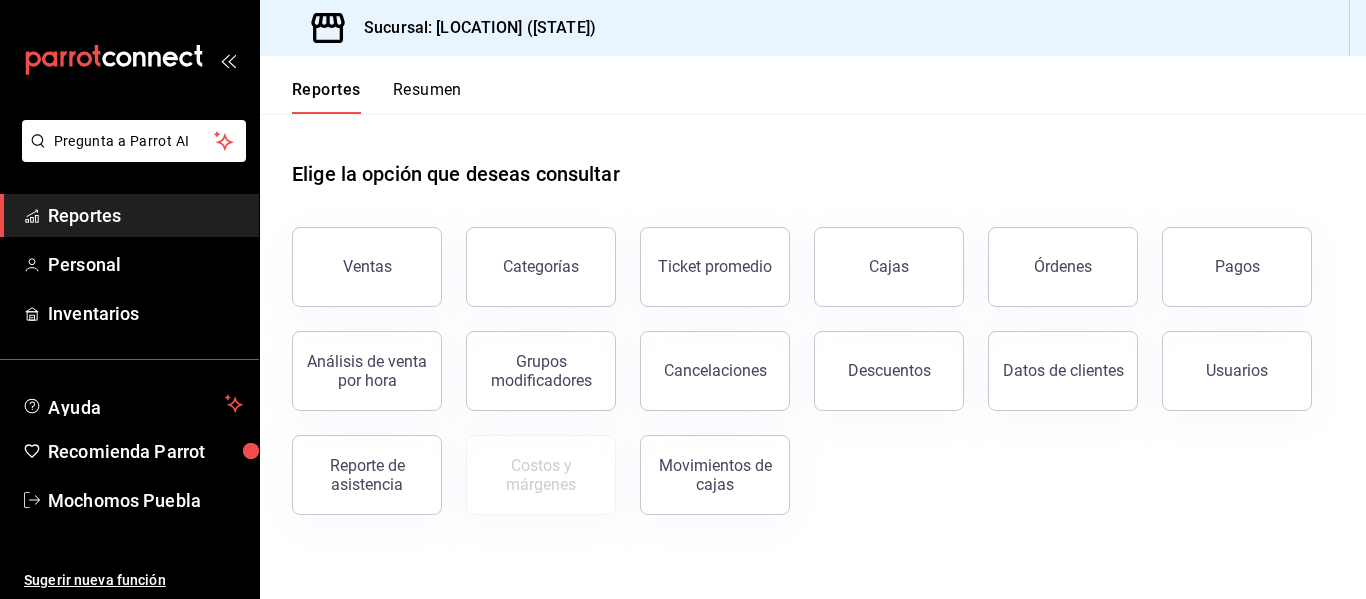 click on "Reportes" at bounding box center [145, 215] 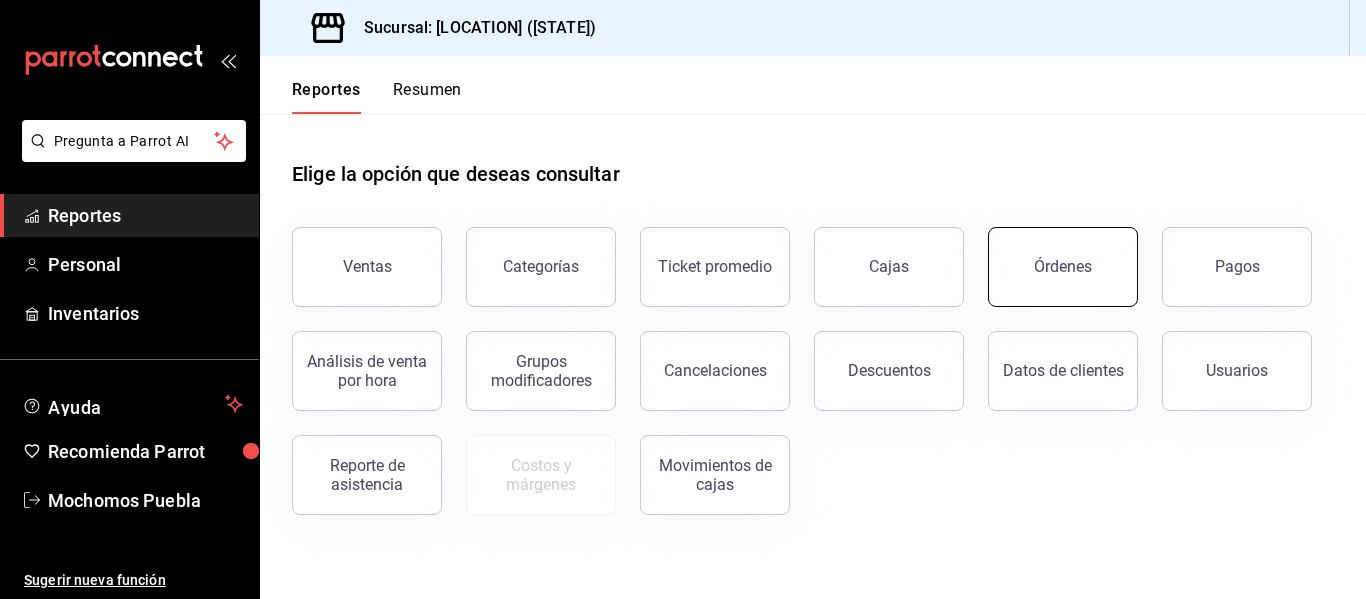 click on "Órdenes" at bounding box center [1063, 266] 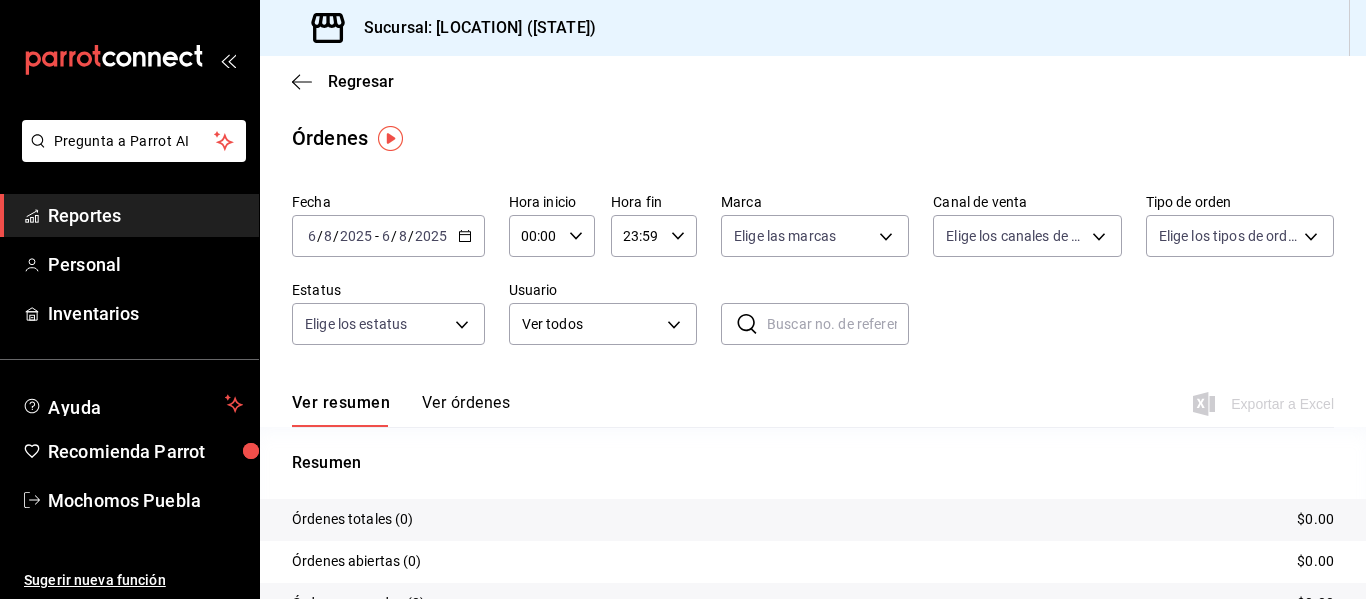 click on "/" at bounding box center (411, 236) 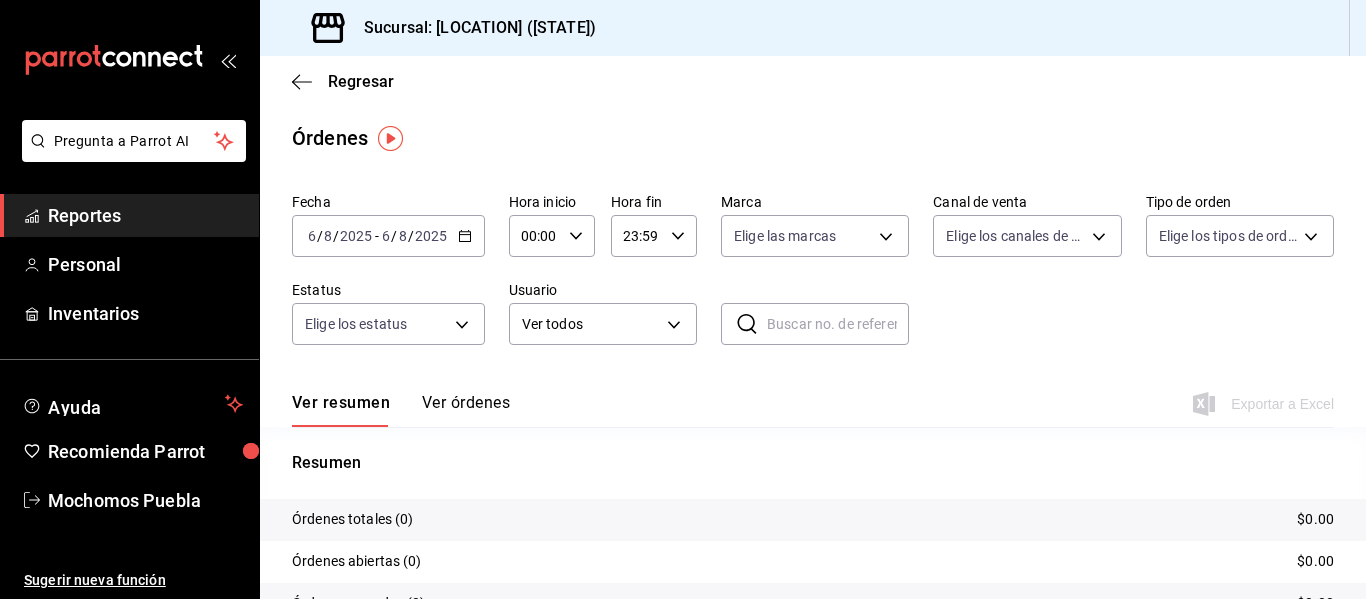 click 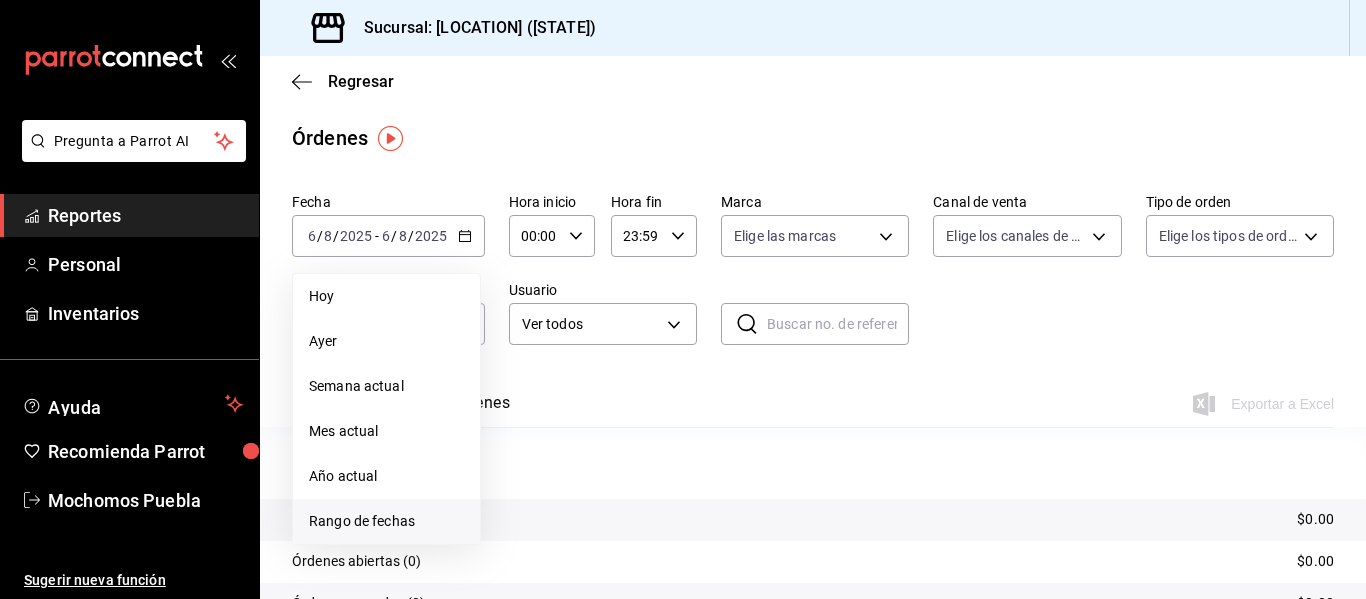 click on "Rango de fechas" at bounding box center (386, 521) 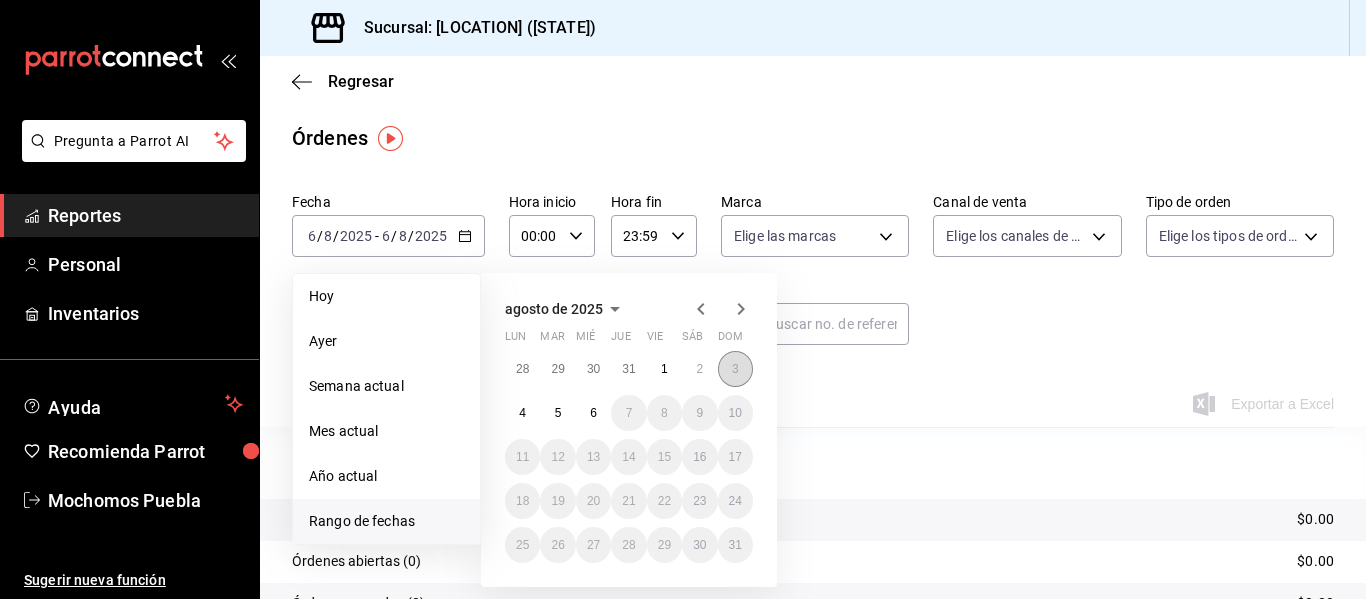 click on "3" at bounding box center [735, 369] 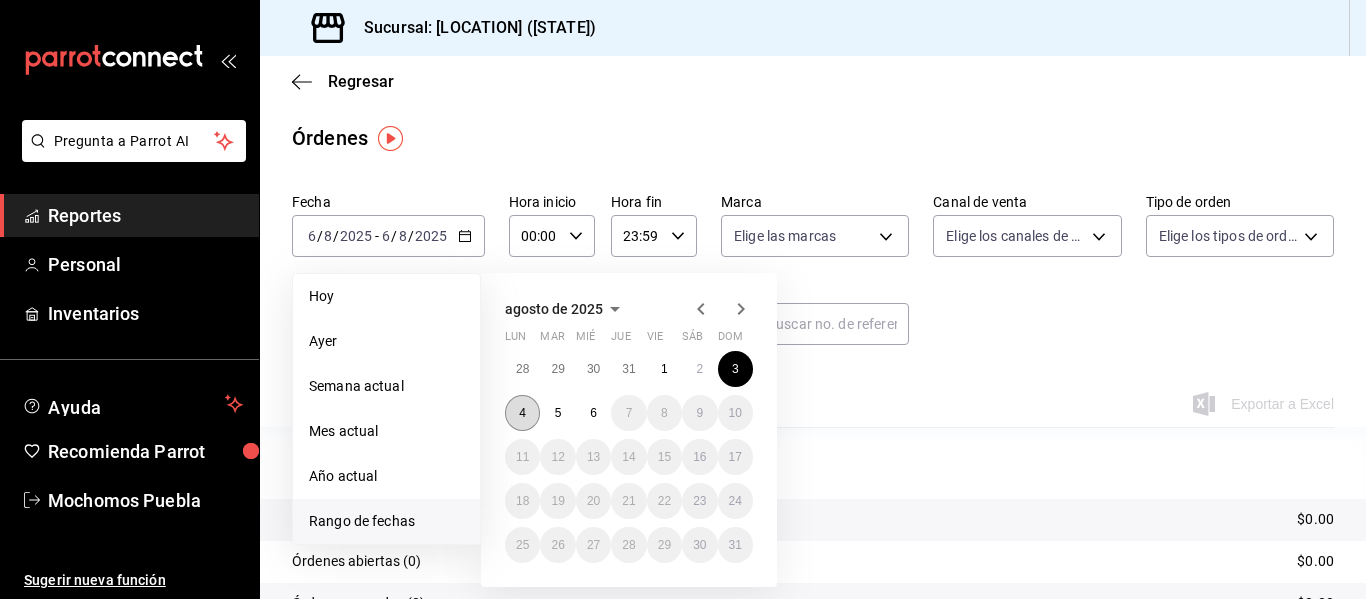 click on "4" at bounding box center [522, 413] 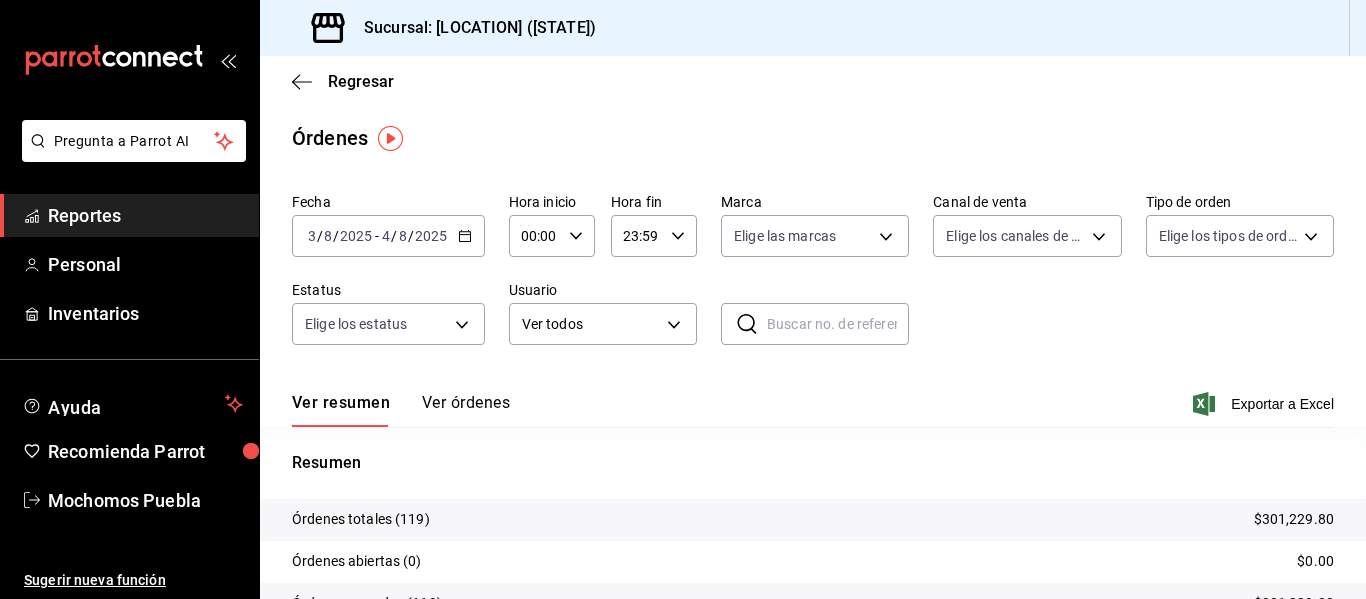 click 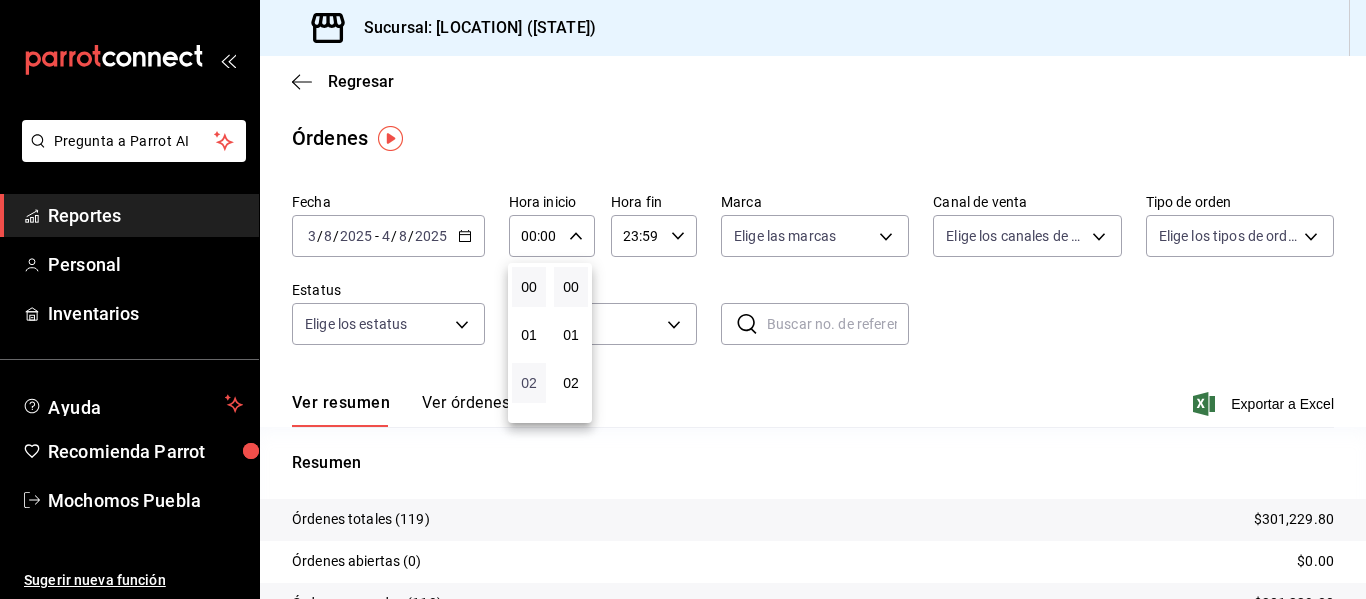click on "02" at bounding box center (529, 383) 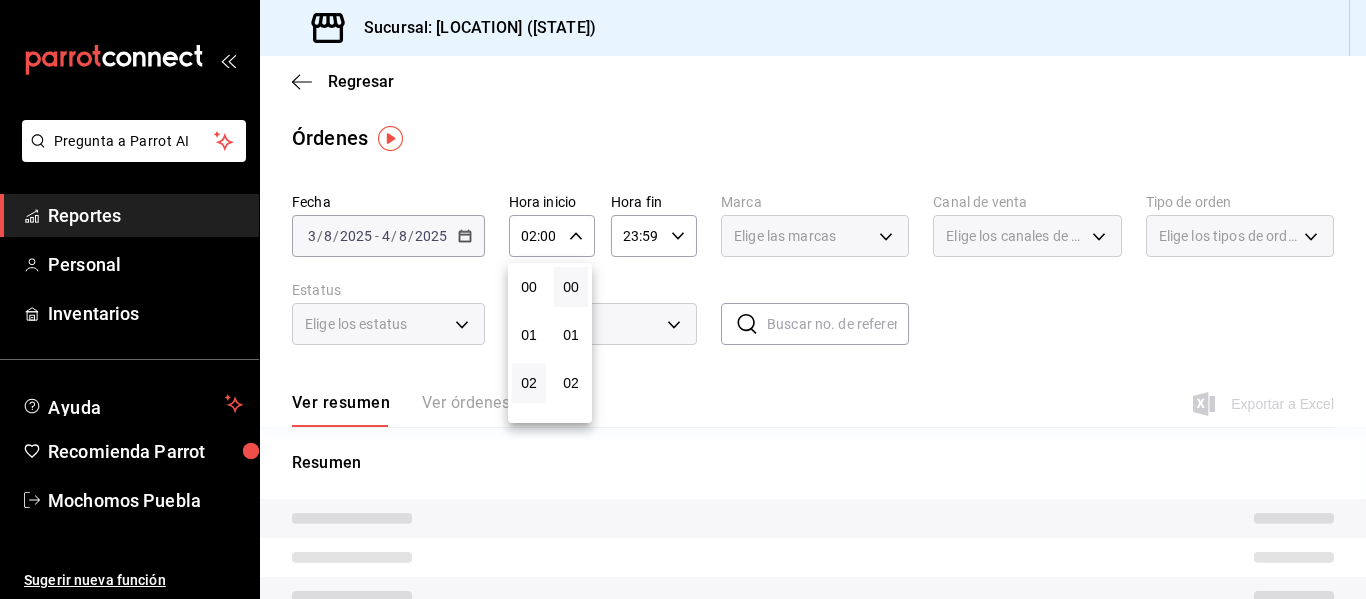 click at bounding box center [683, 299] 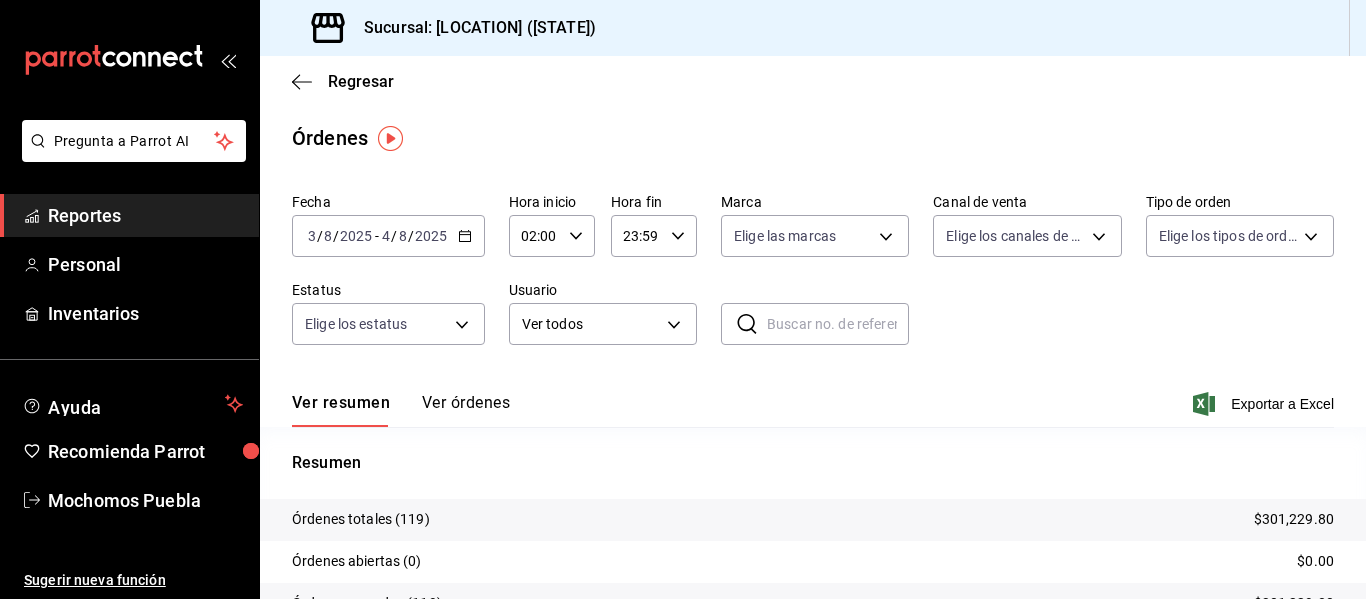 click 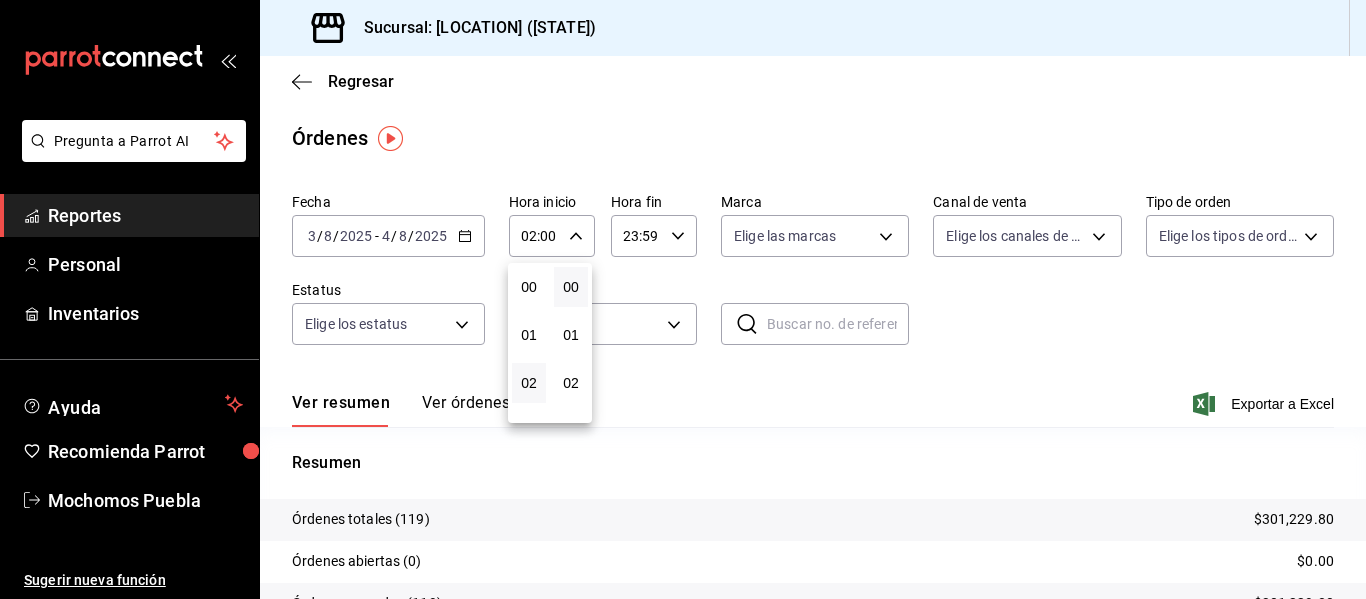 scroll, scrollTop: 96, scrollLeft: 0, axis: vertical 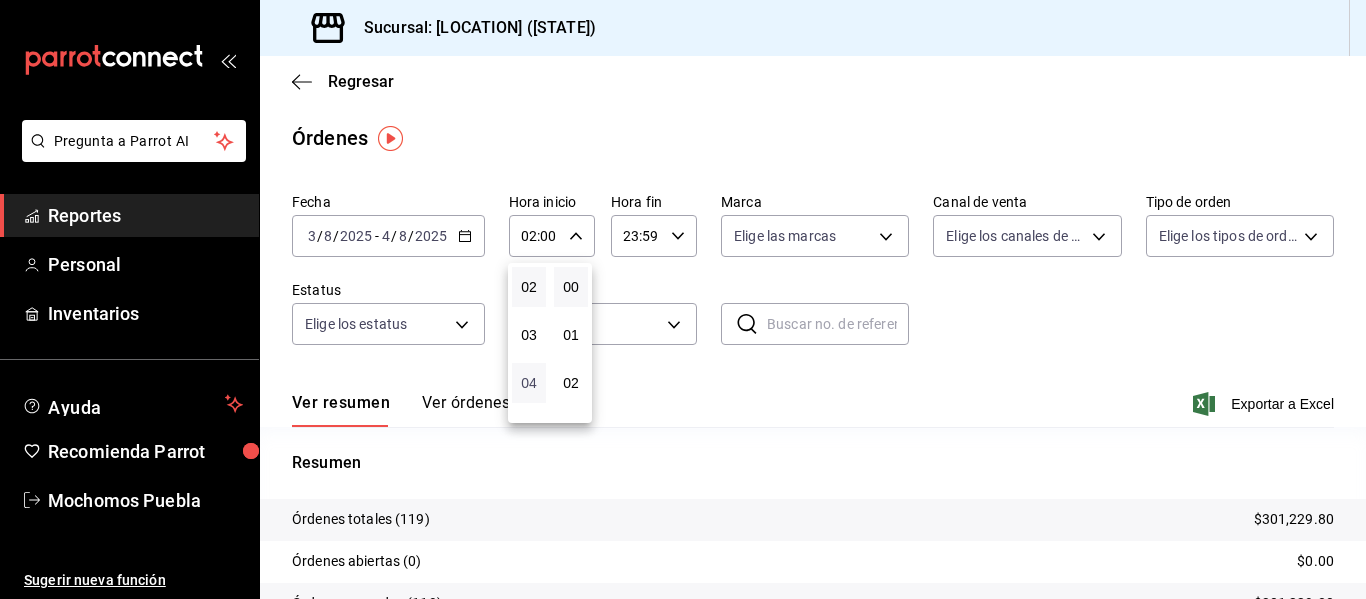 click on "04" at bounding box center [529, 383] 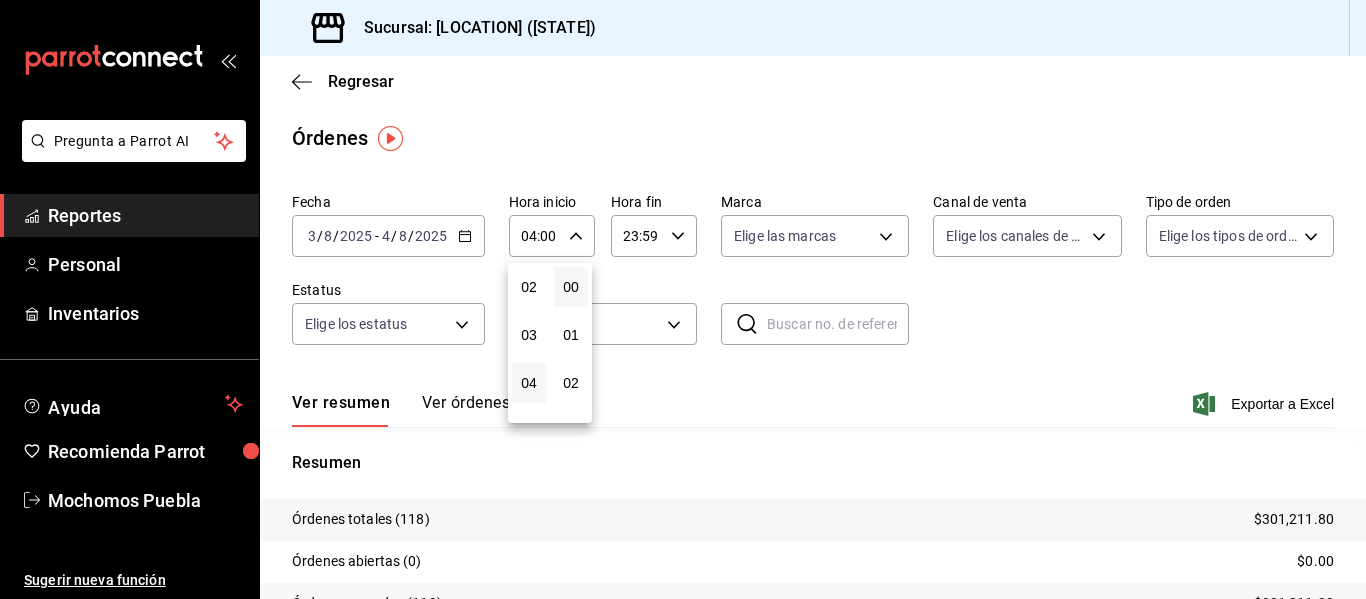 click at bounding box center (683, 299) 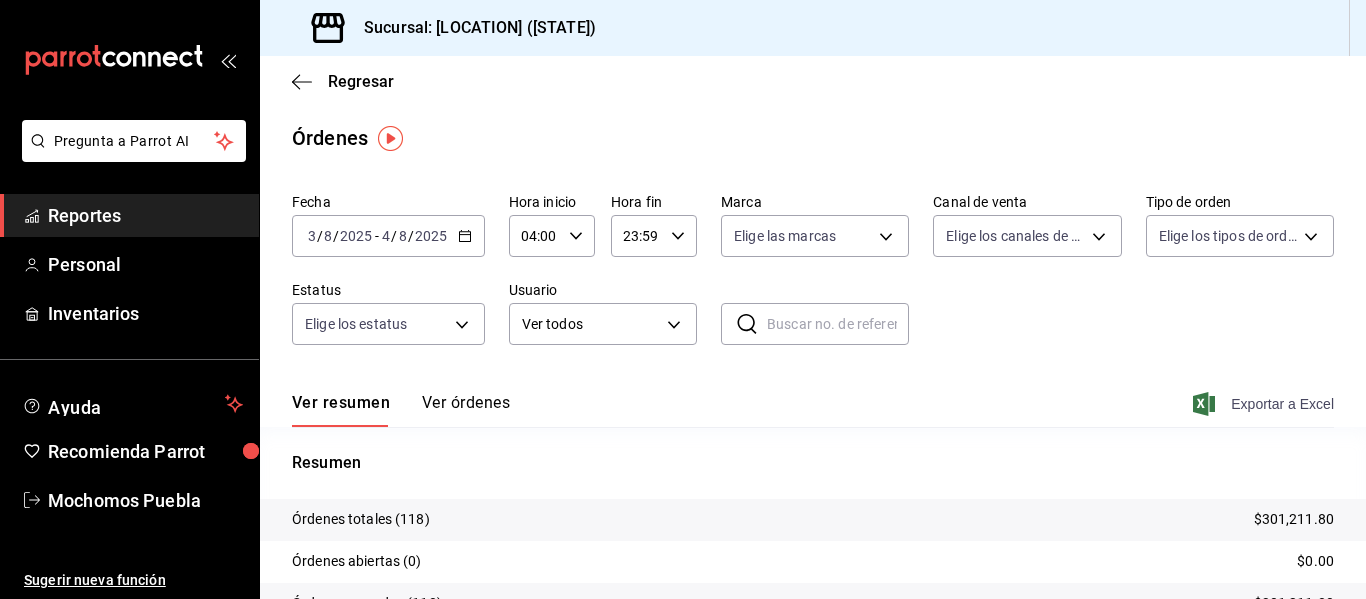 click on "Exportar a Excel" at bounding box center [1265, 404] 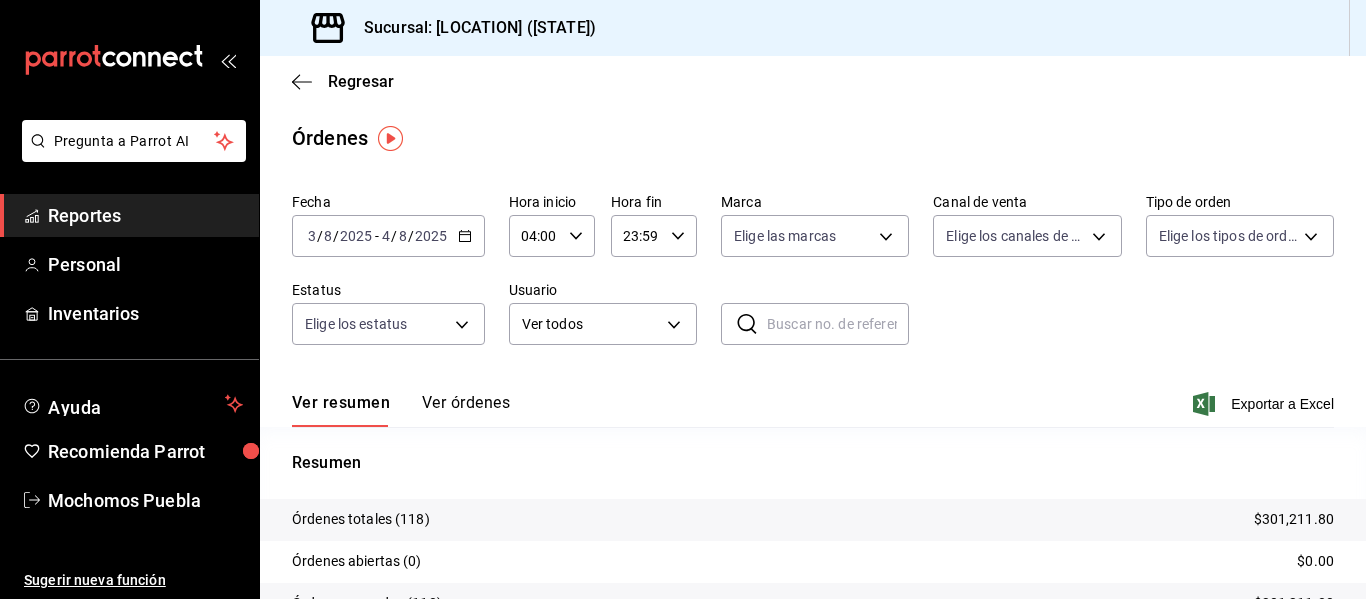 click on "Reportes" at bounding box center [145, 215] 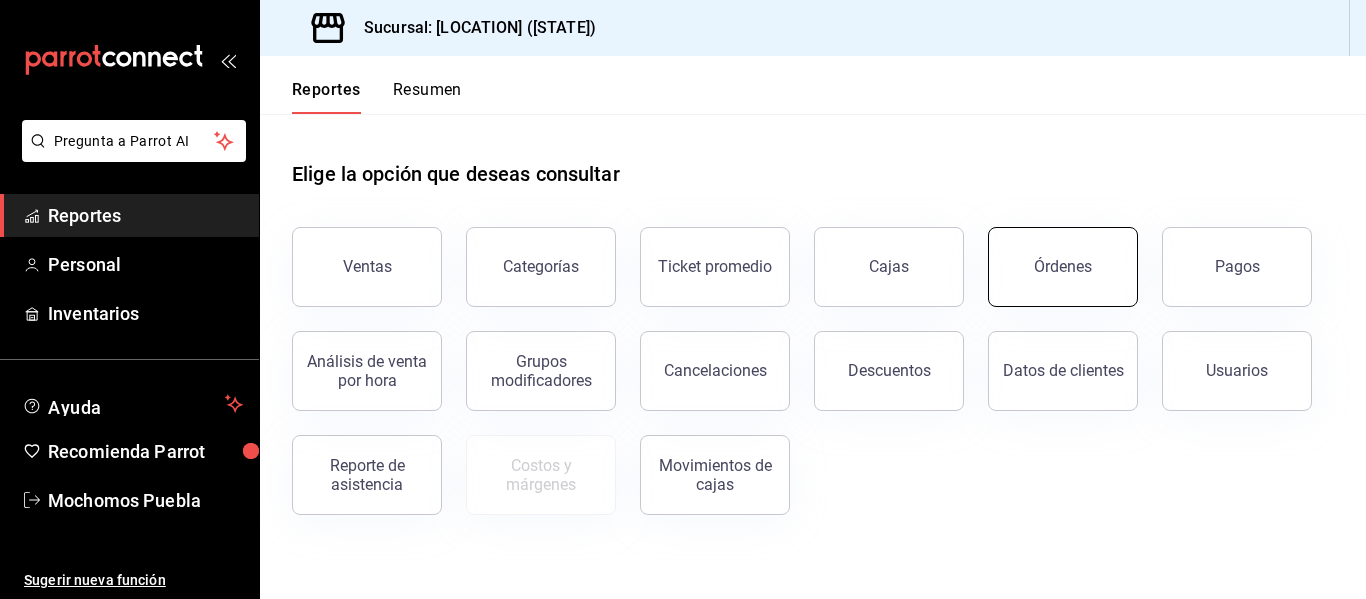 click on "Órdenes" at bounding box center [1063, 266] 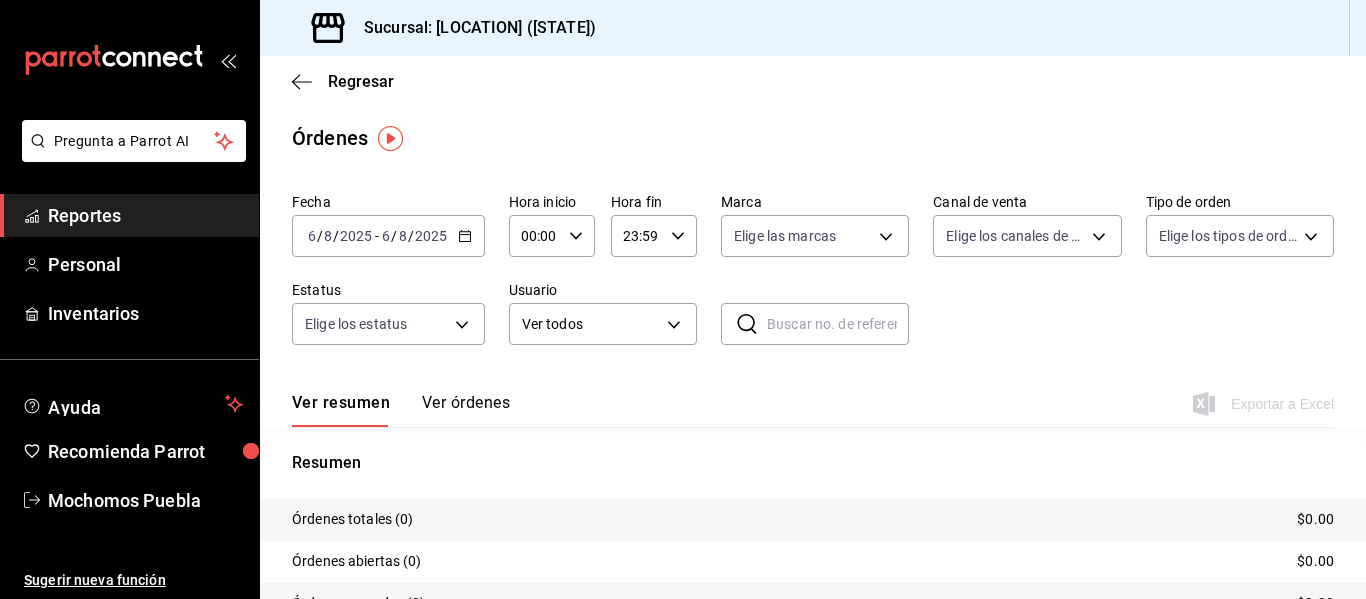 click 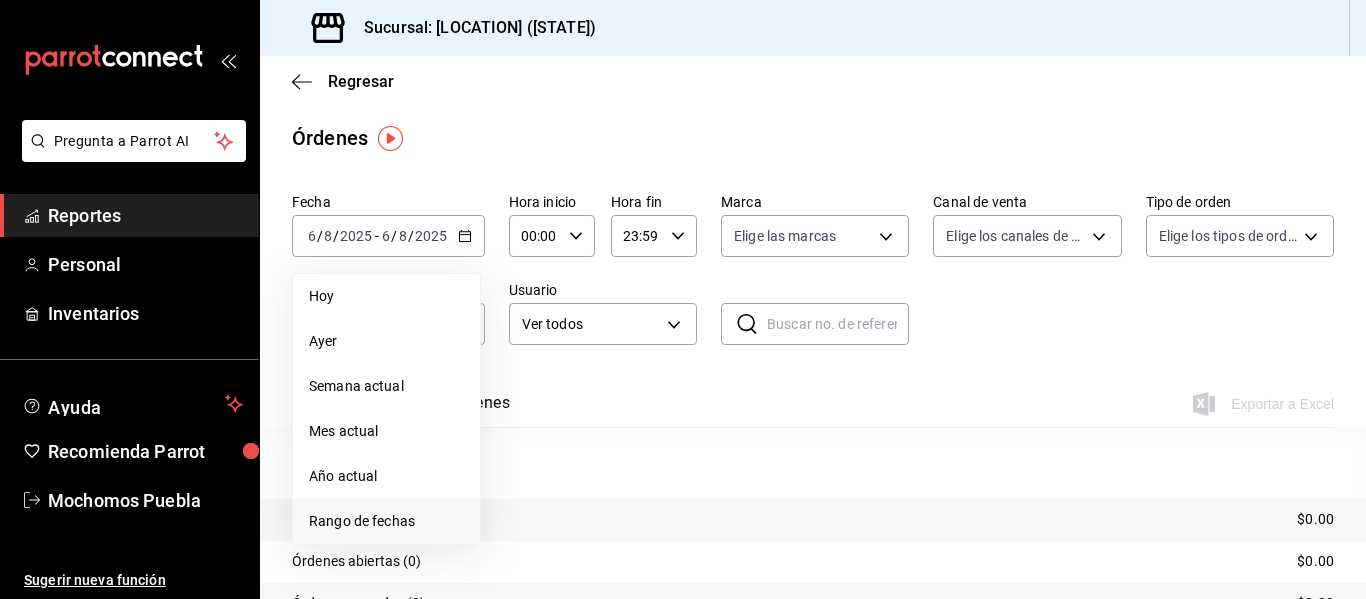 click on "Rango de fechas" at bounding box center [386, 521] 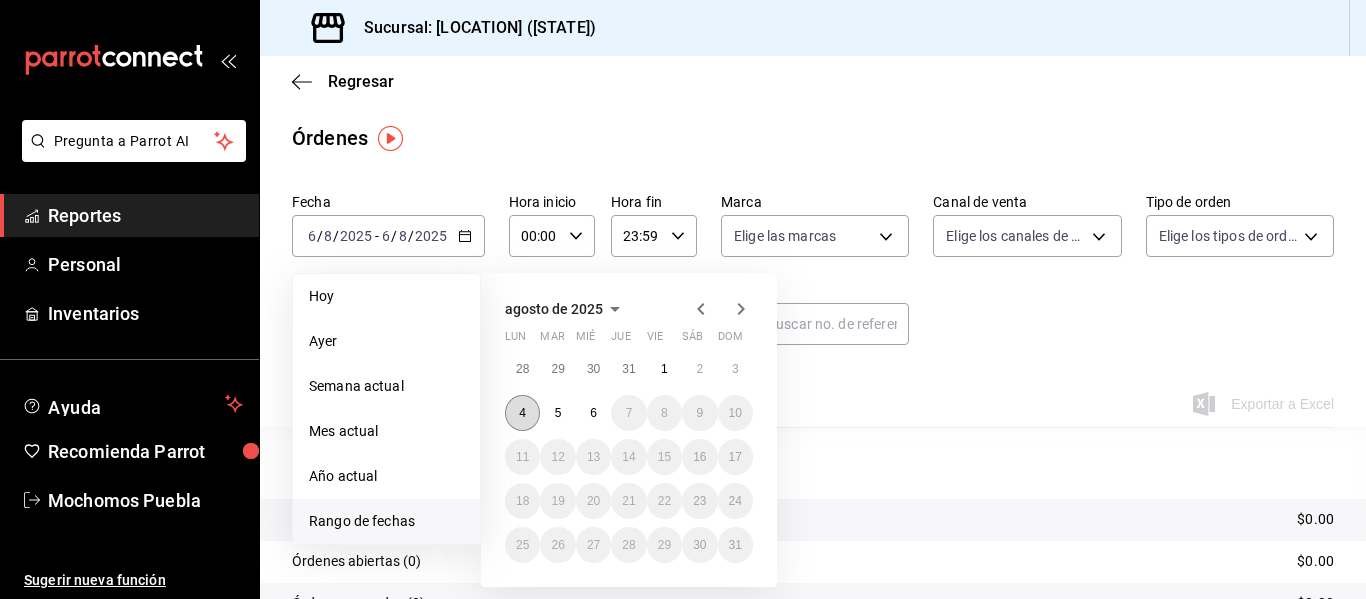 click on "4" at bounding box center [522, 413] 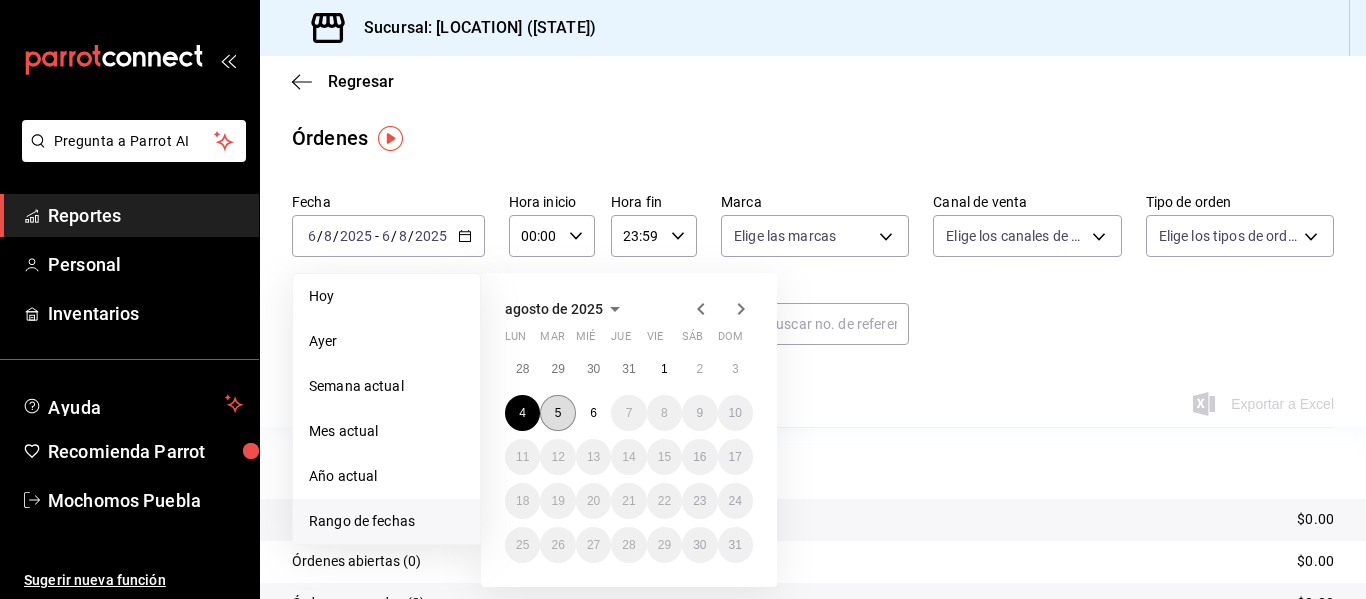 click on "5" at bounding box center (557, 413) 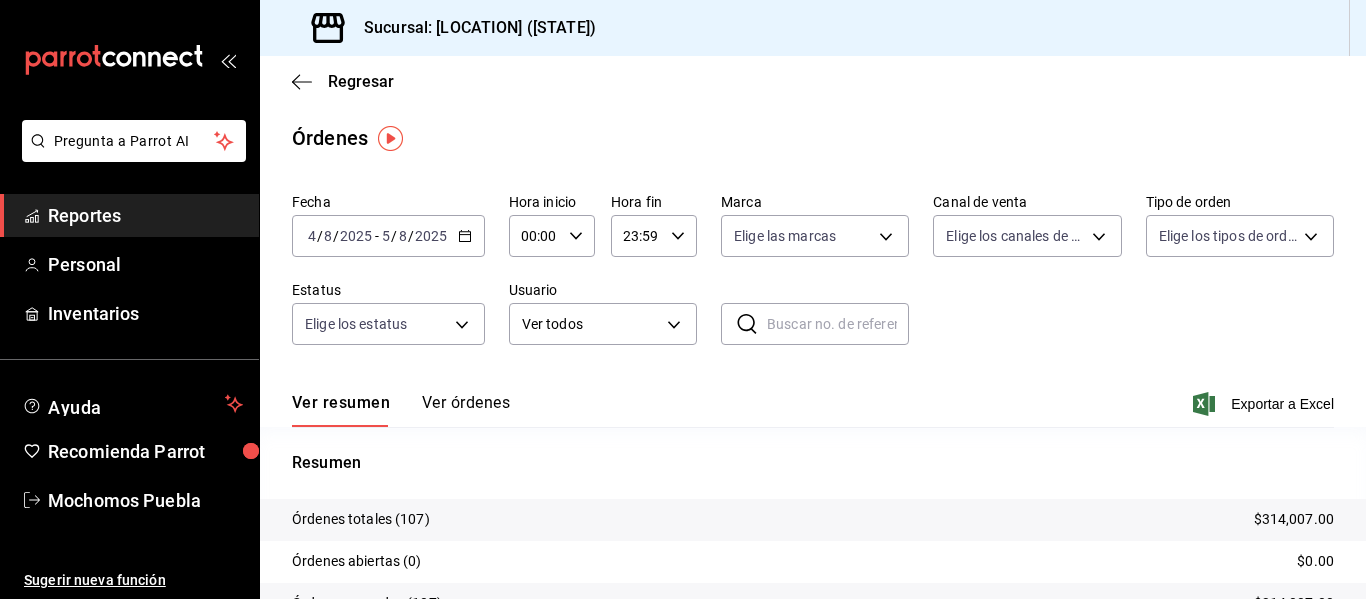 click on "00:00 Hora inicio" at bounding box center (552, 236) 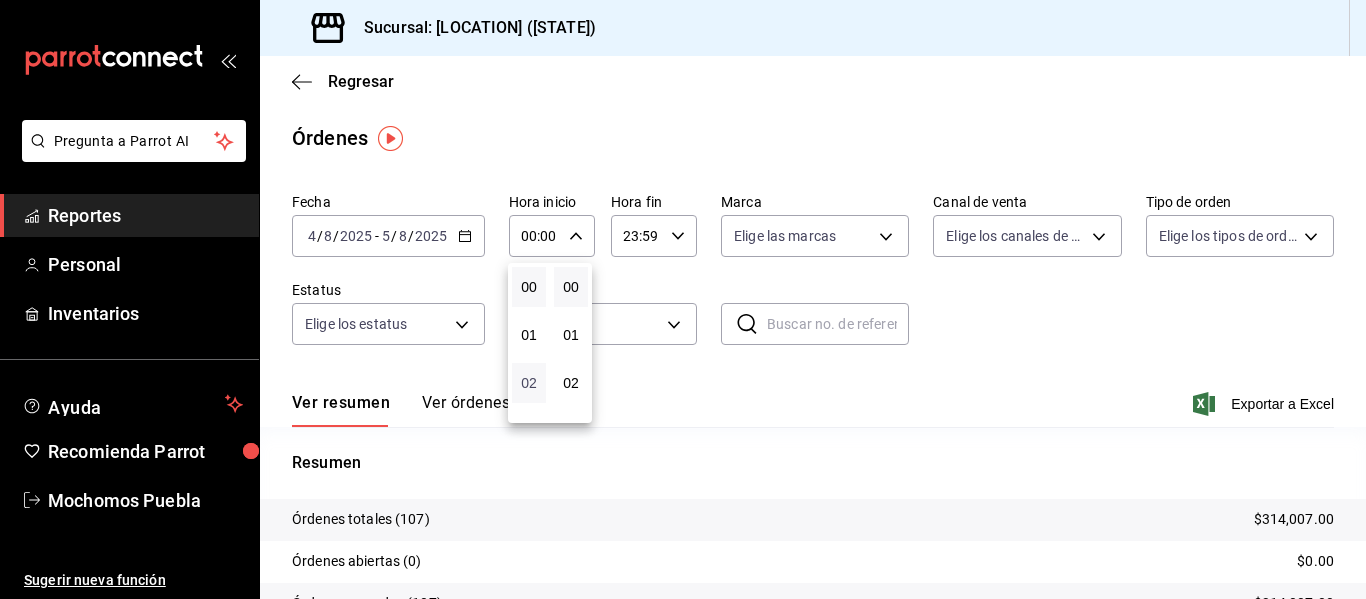 click on "02" at bounding box center [529, 383] 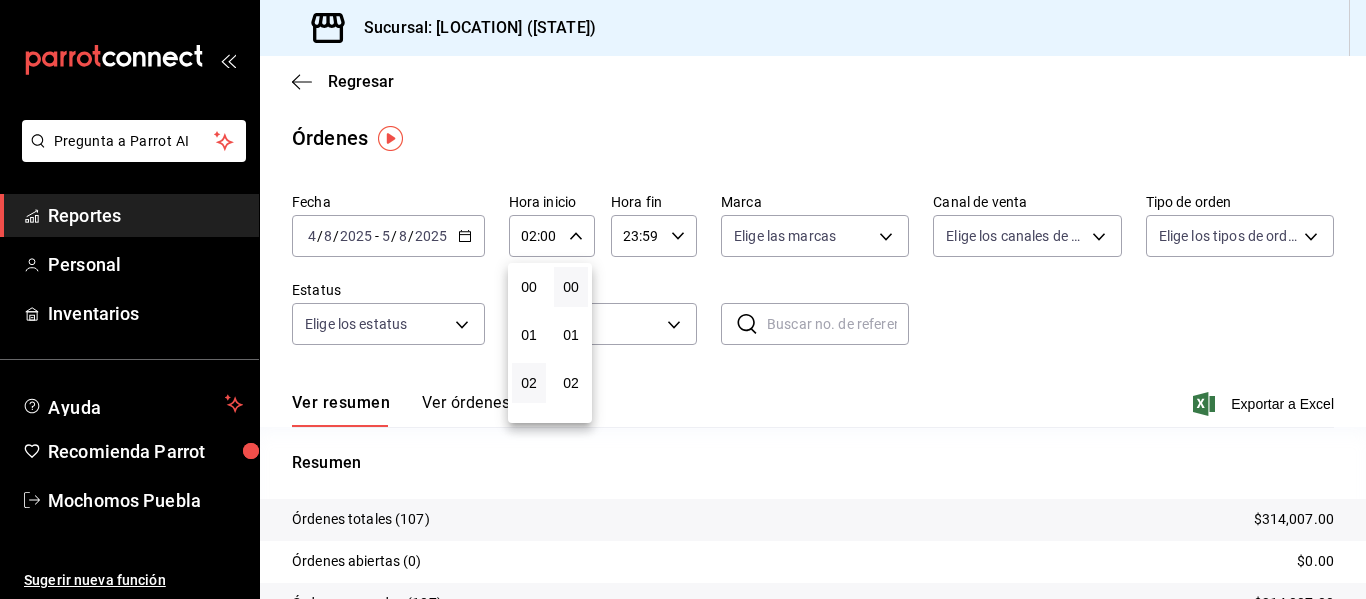 click at bounding box center (683, 299) 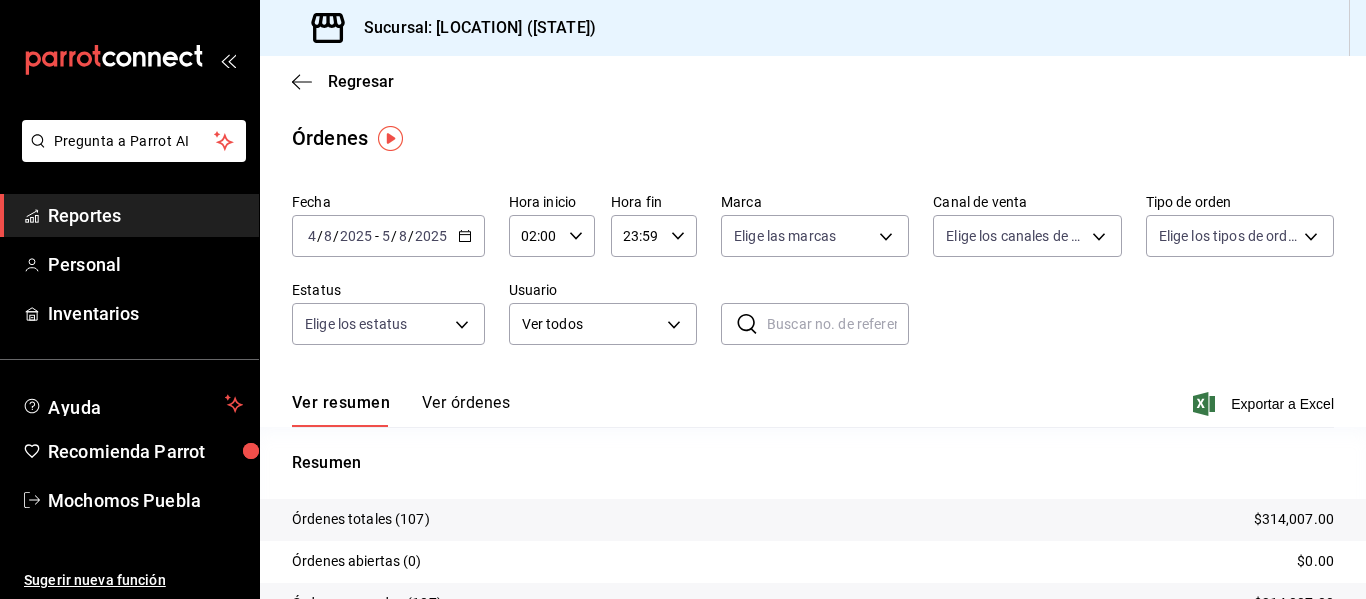 click 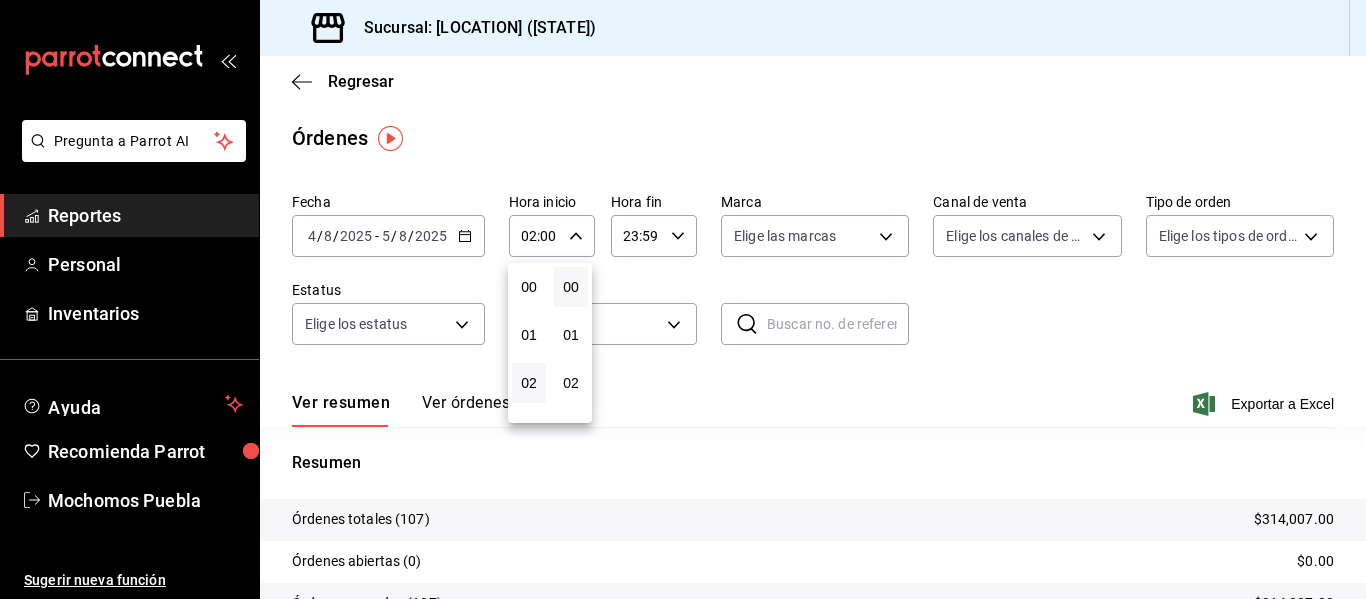 scroll, scrollTop: 96, scrollLeft: 0, axis: vertical 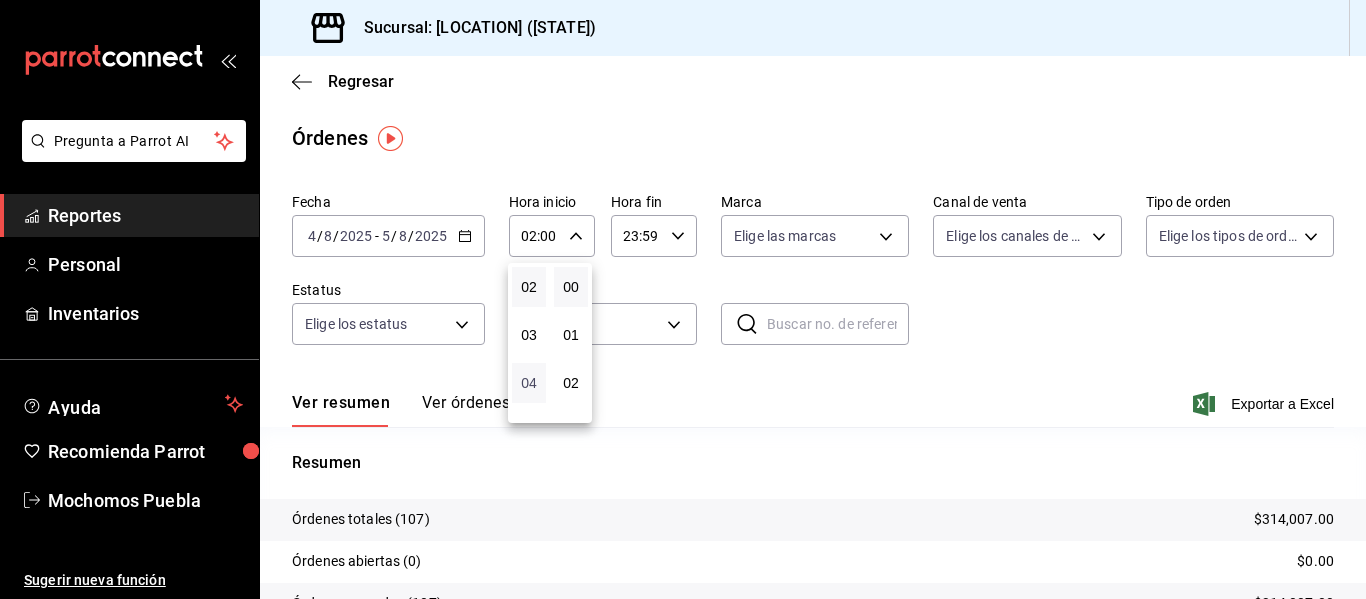 click on "04" at bounding box center (529, 383) 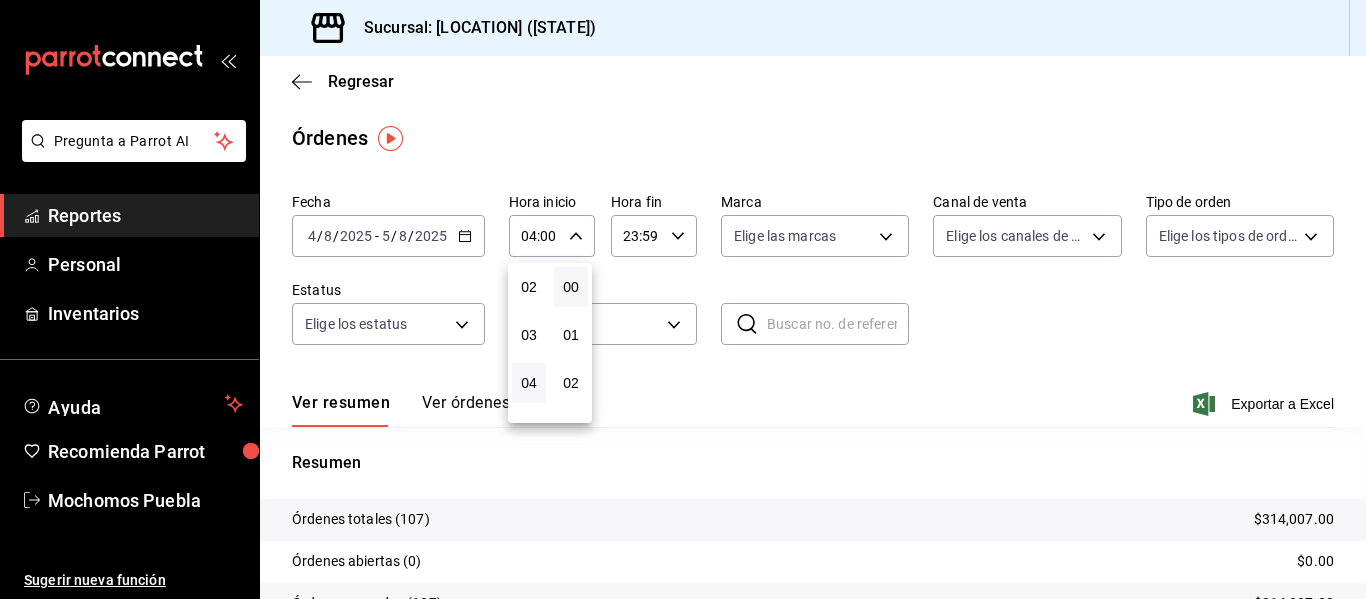 click at bounding box center (683, 299) 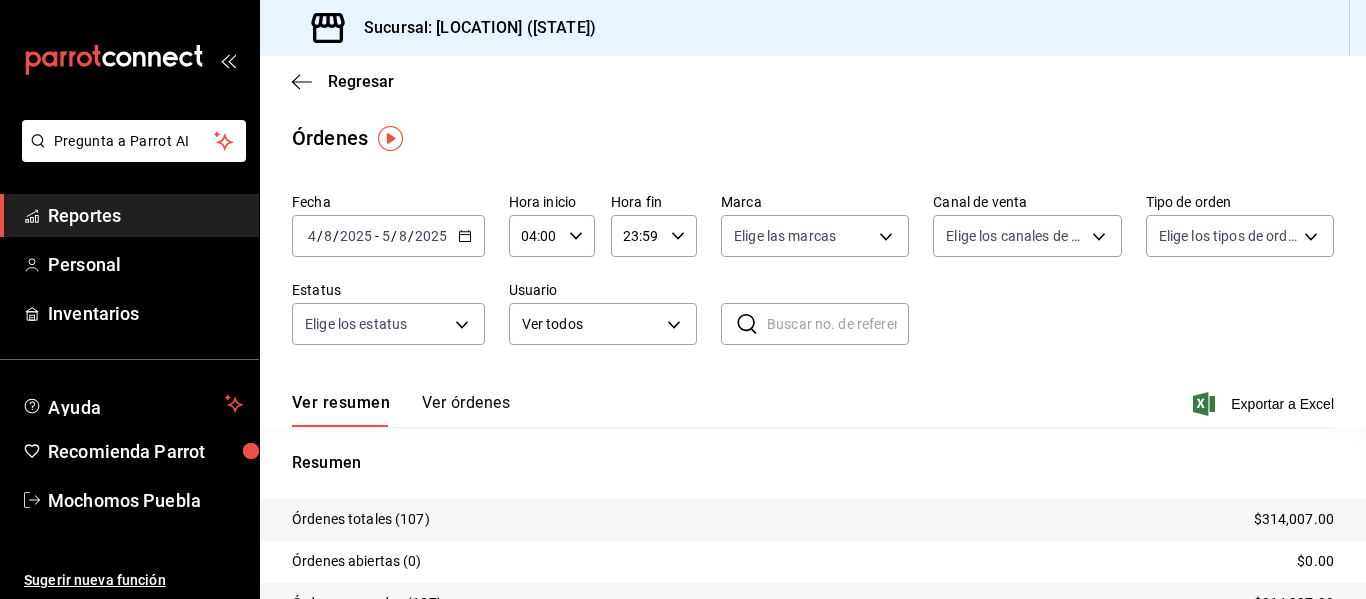 click on "Exportar a Excel" at bounding box center [1265, 404] 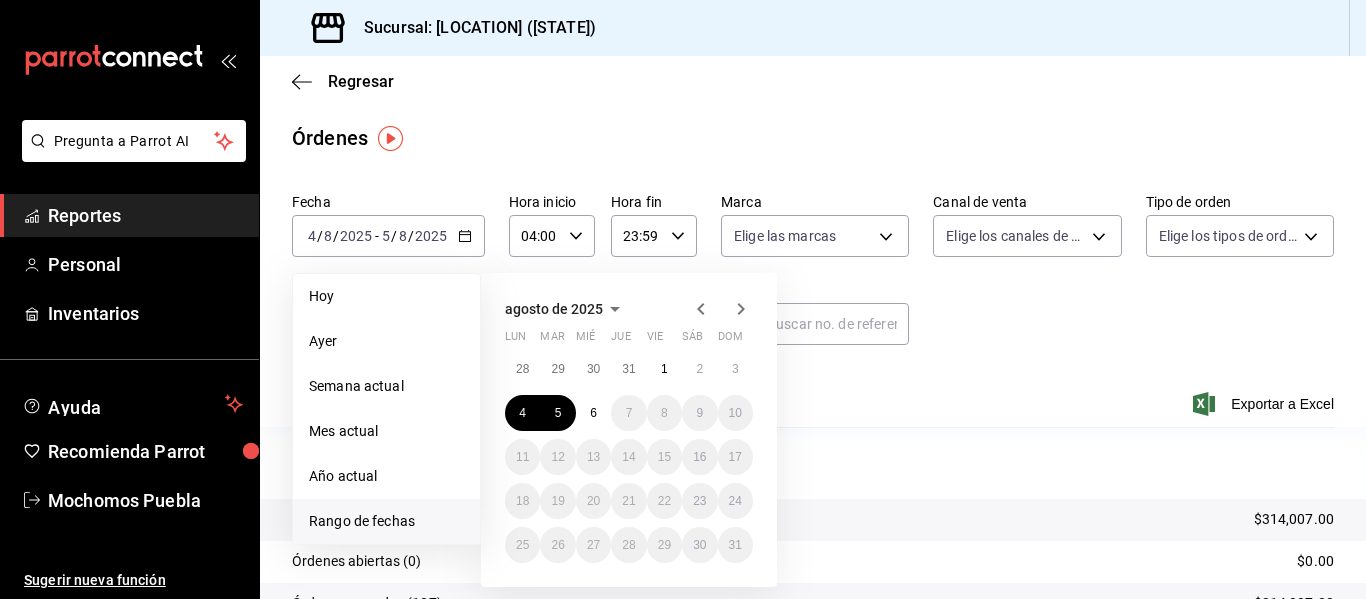 click on "Rango de fechas" at bounding box center (386, 521) 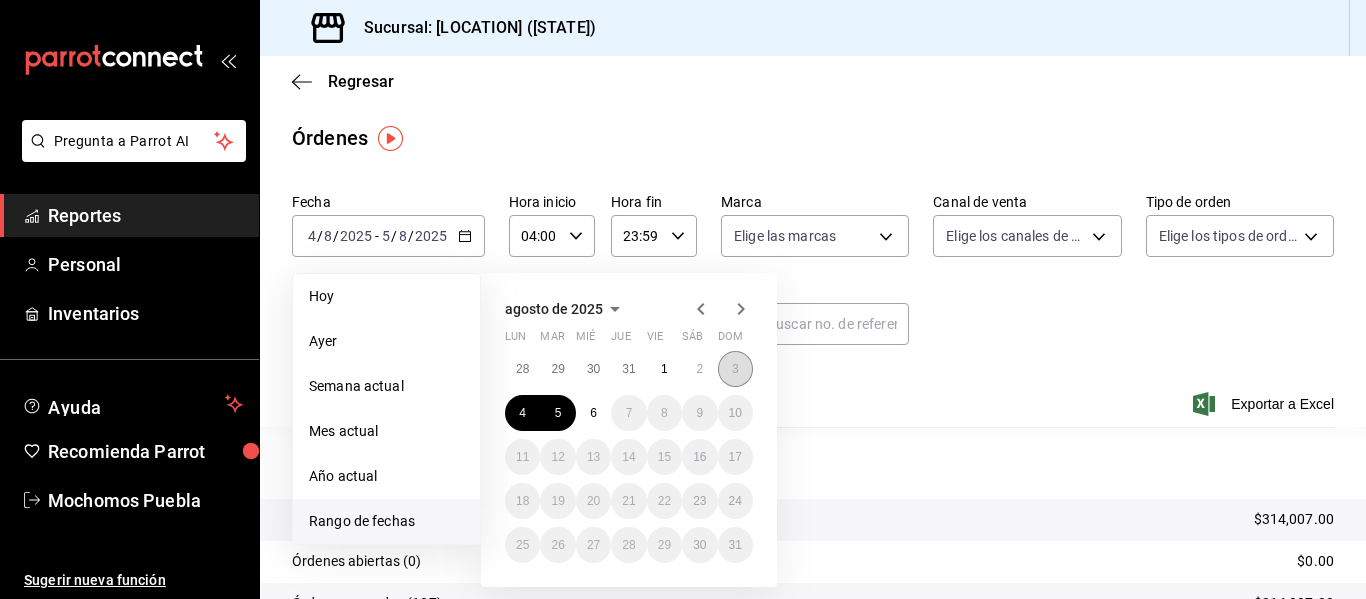 click on "3" at bounding box center [735, 369] 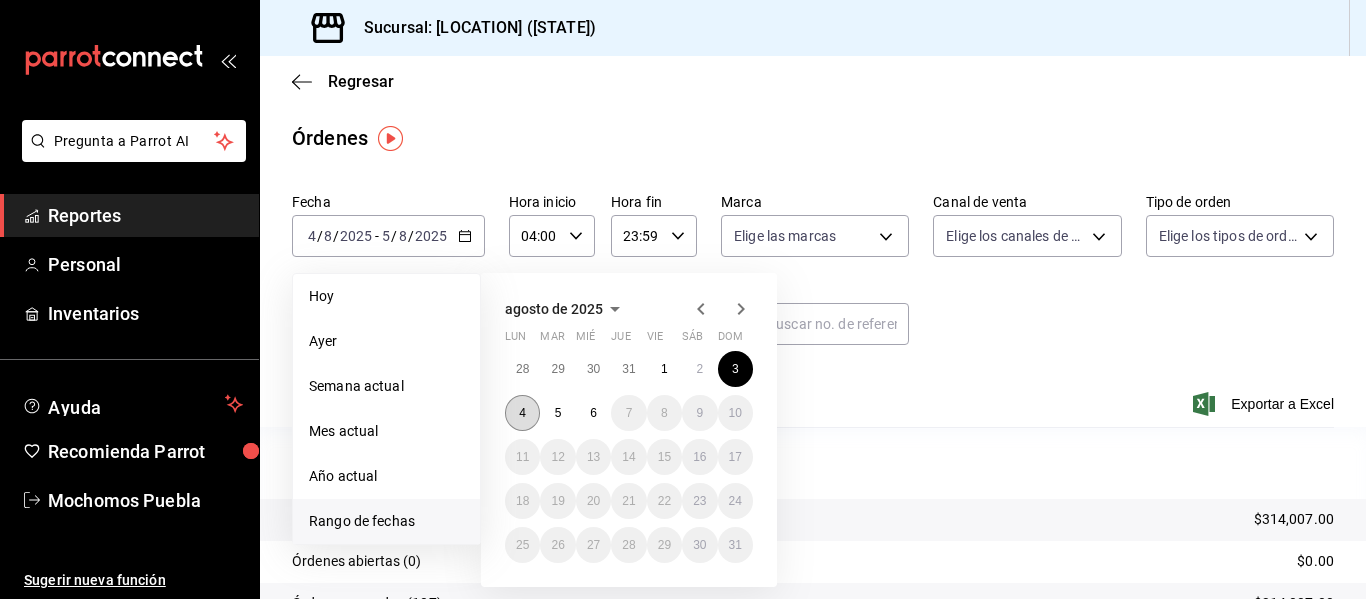 click on "4" at bounding box center (522, 413) 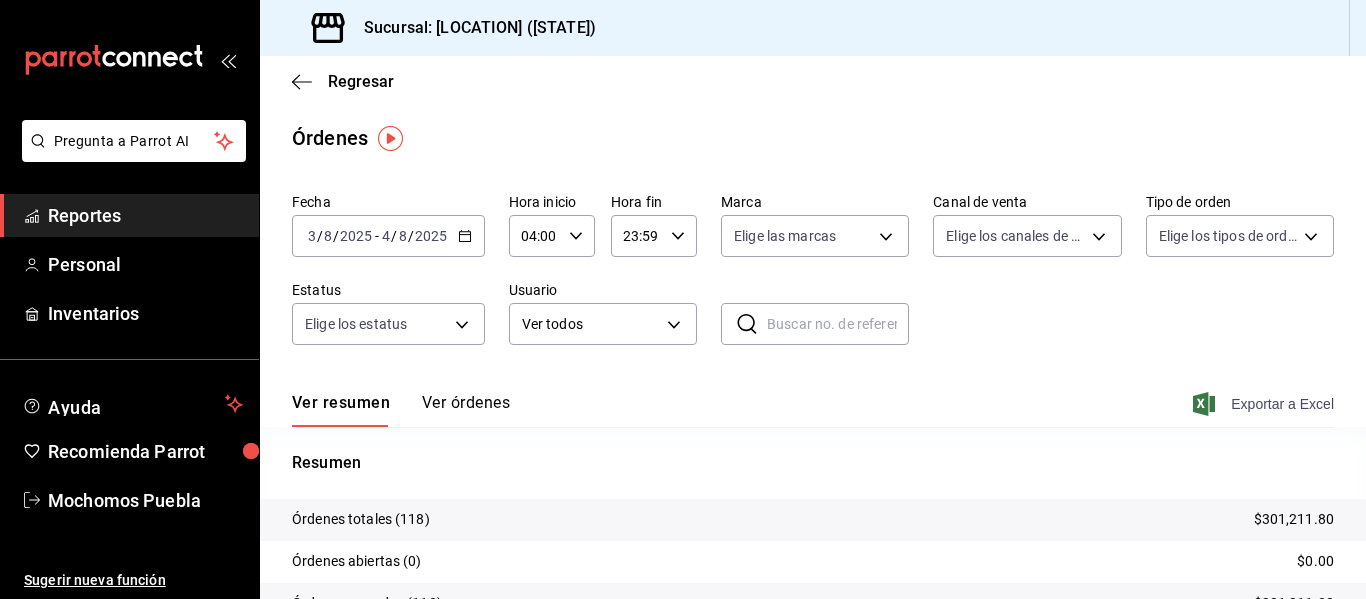 click on "Exportar a Excel" at bounding box center (1265, 404) 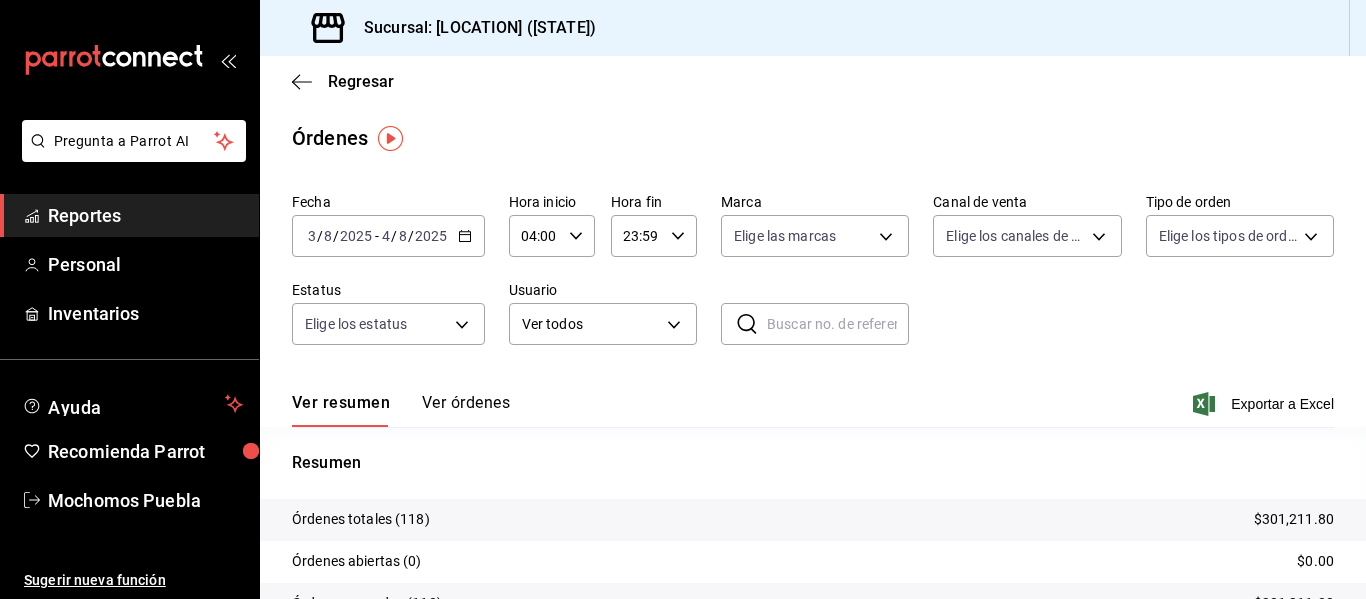 click on "Reportes" at bounding box center [145, 215] 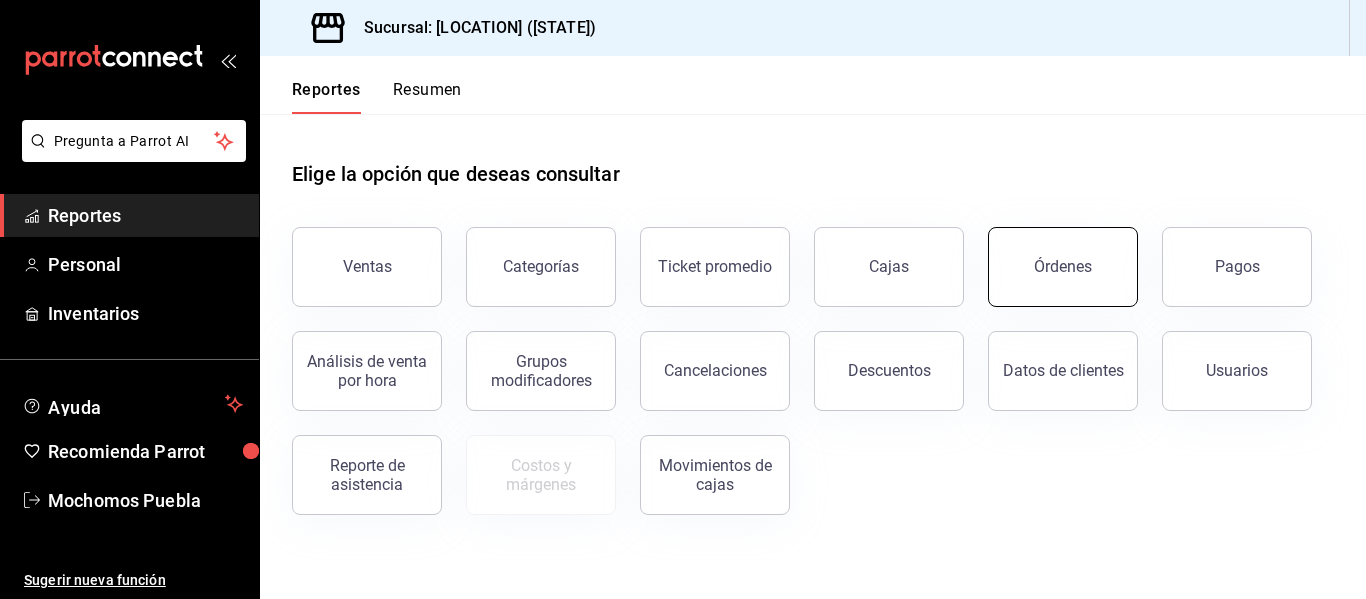 click on "Órdenes" at bounding box center [1063, 267] 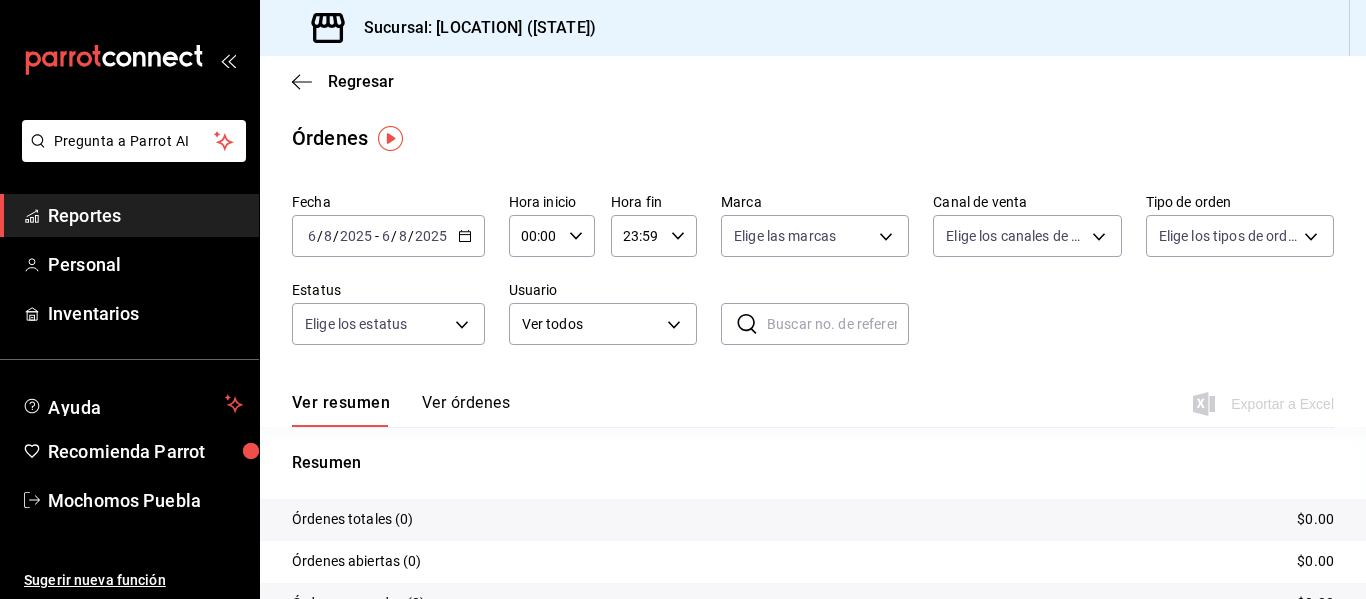 click 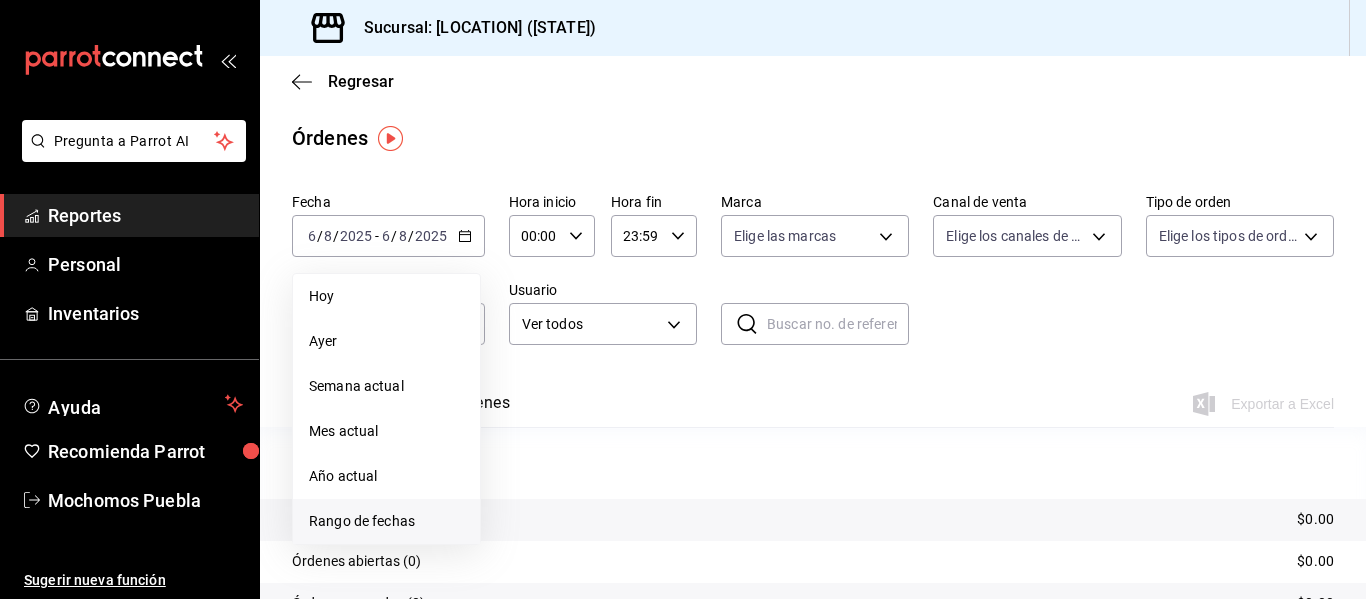 click on "Rango de fechas" at bounding box center [386, 521] 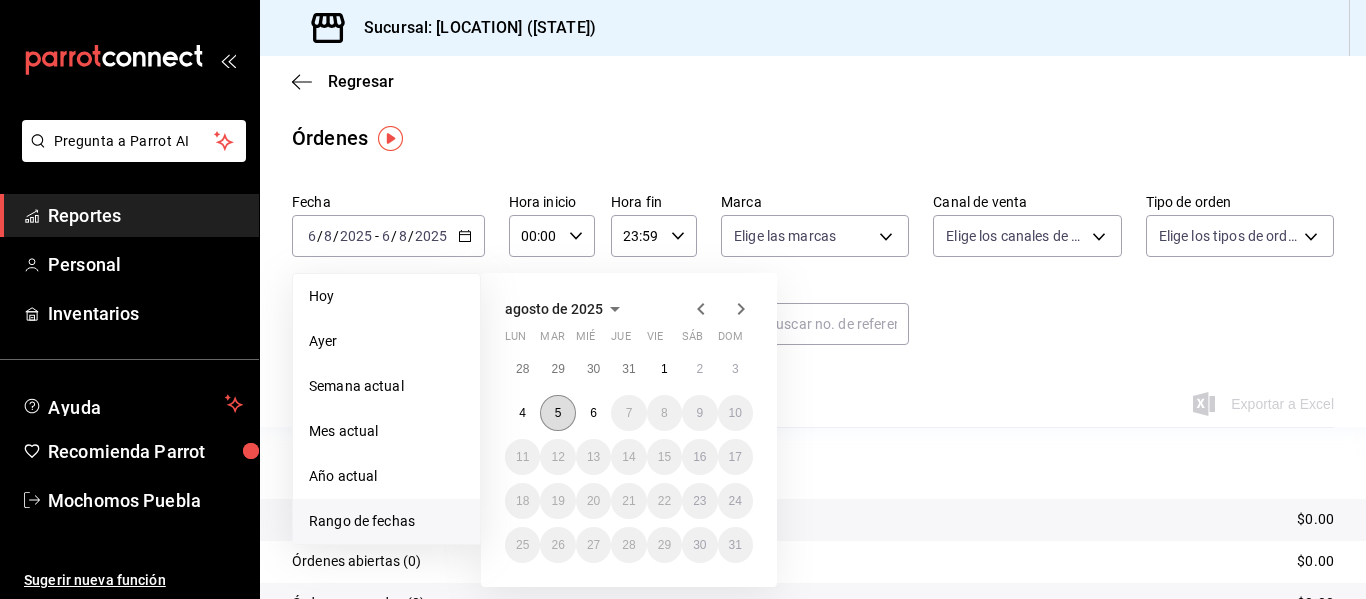 click on "5" at bounding box center [558, 413] 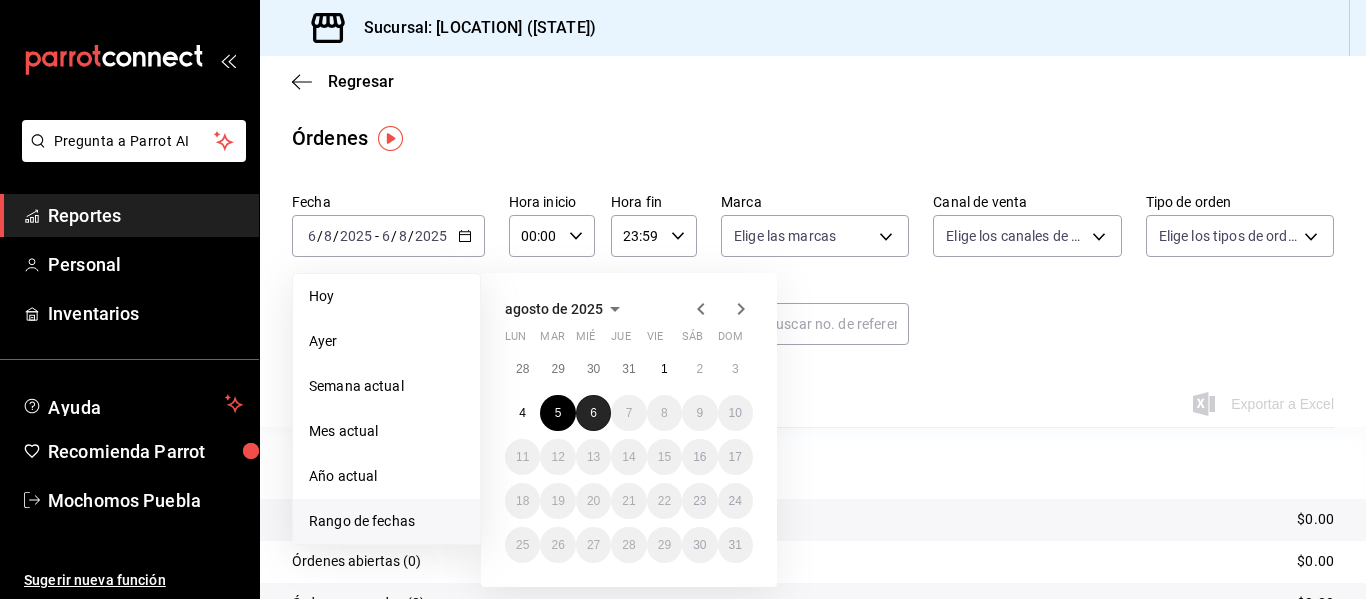 click on "6" at bounding box center [593, 413] 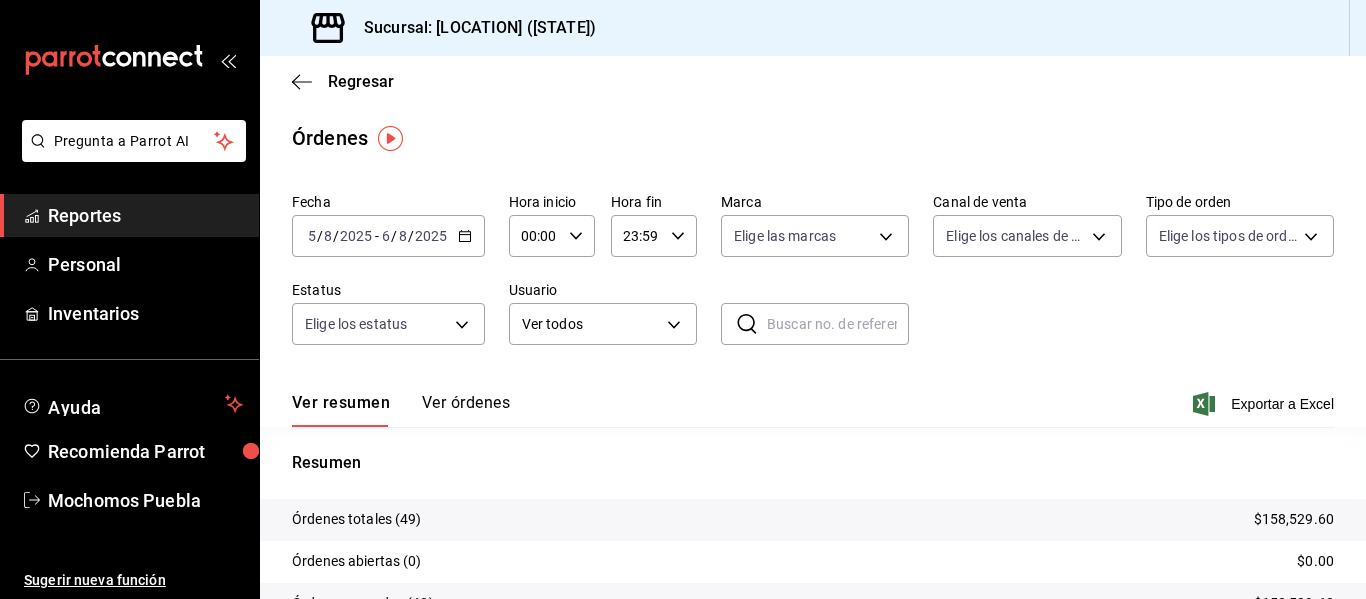 click 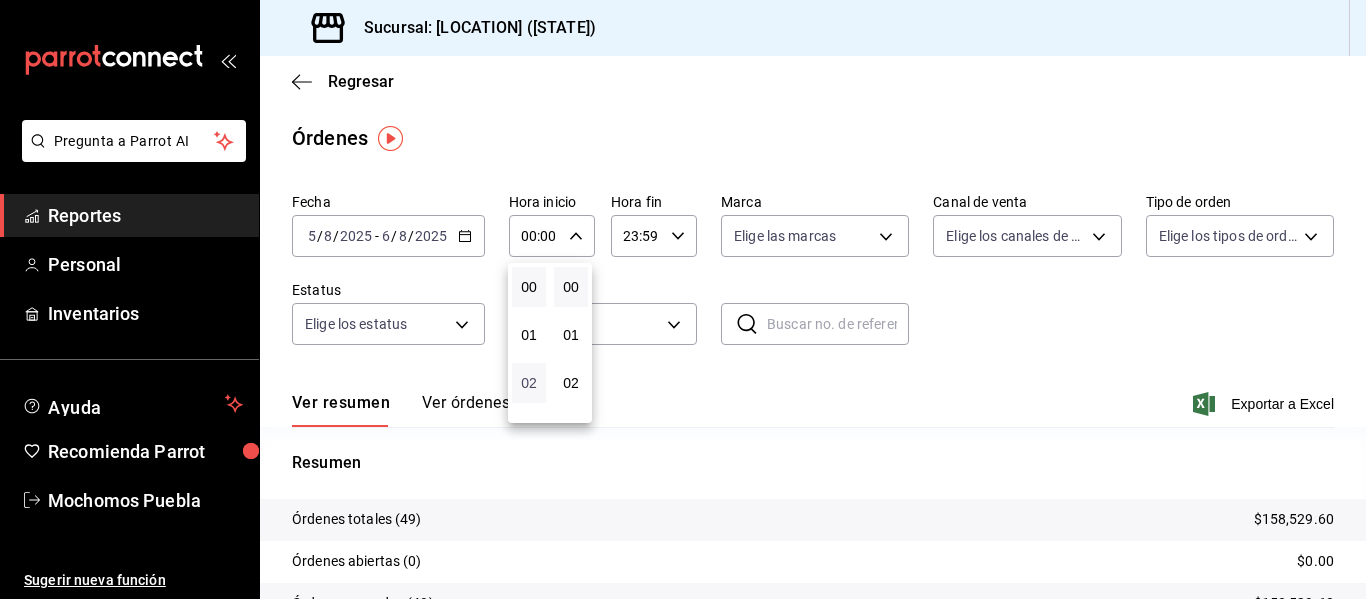 click on "02" at bounding box center [529, 383] 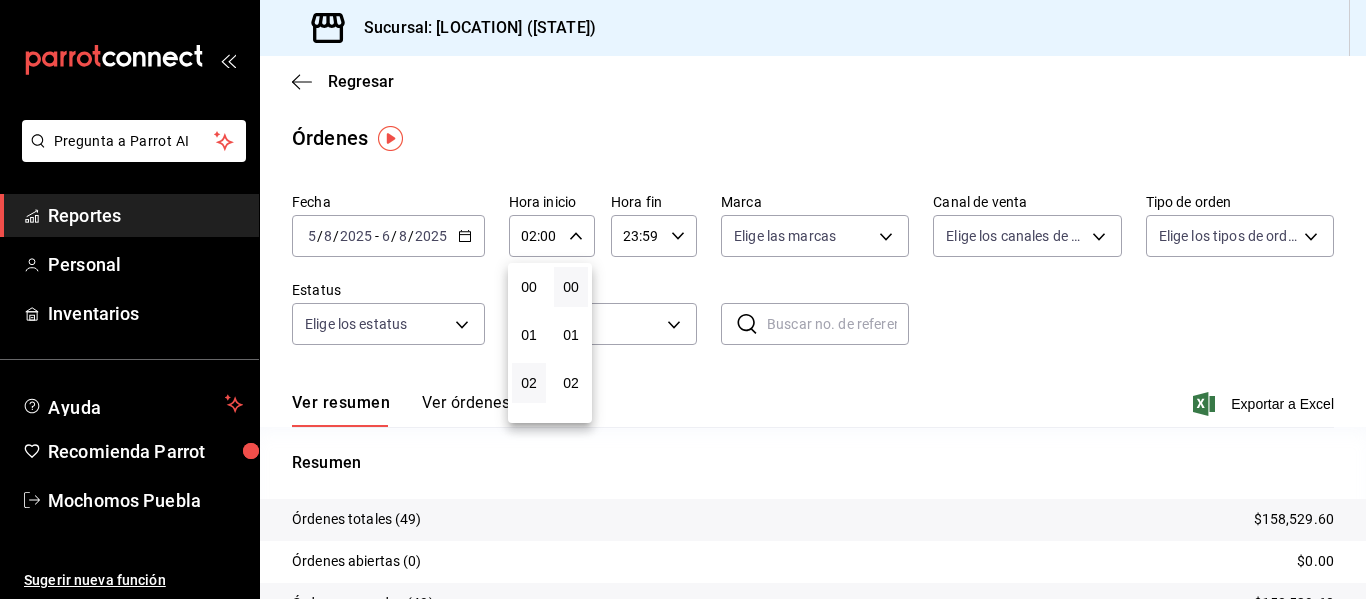 click at bounding box center [683, 299] 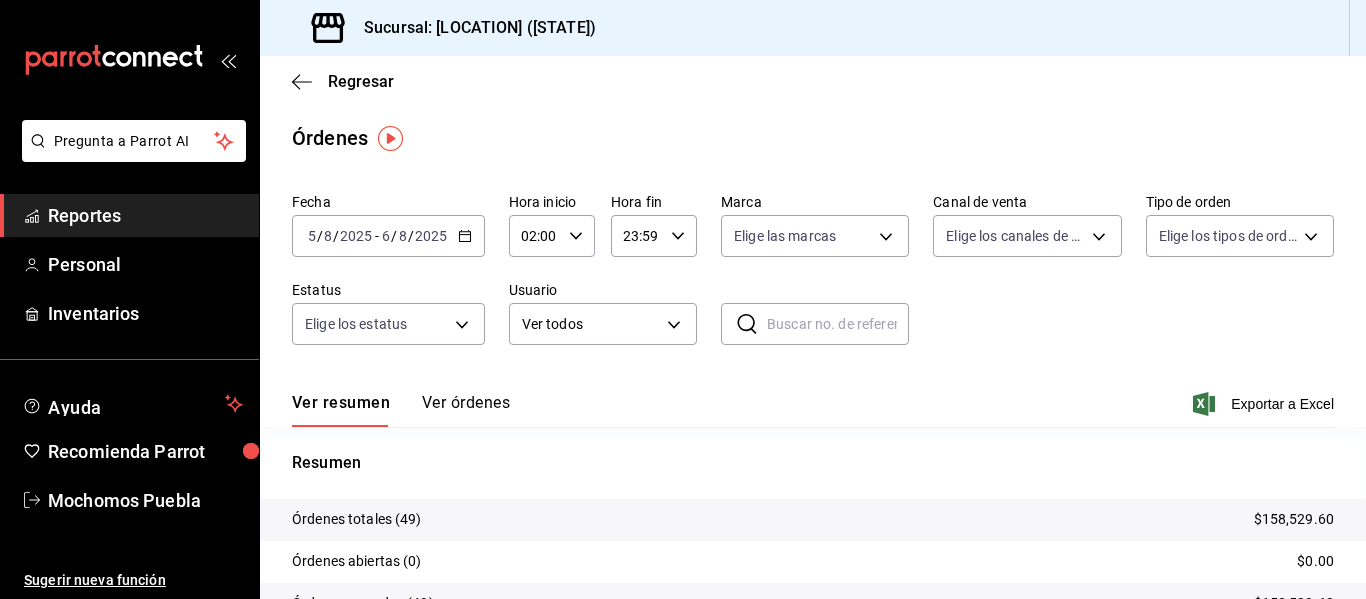 click 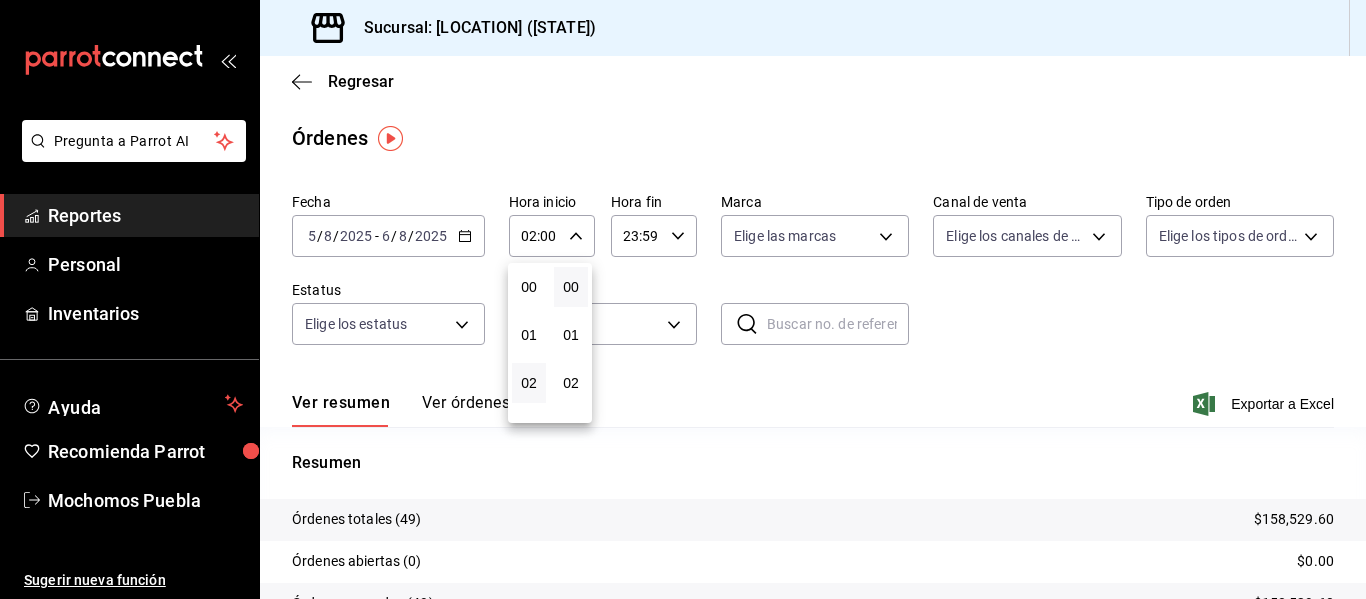 scroll, scrollTop: 96, scrollLeft: 0, axis: vertical 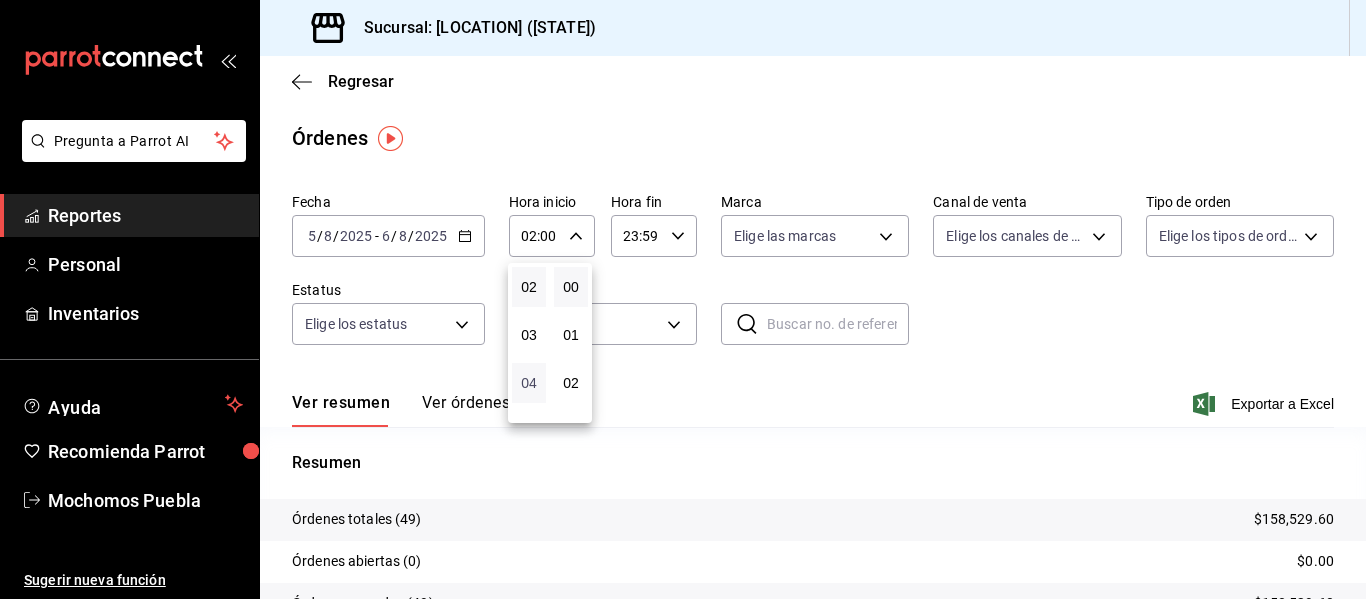 click on "04" at bounding box center [529, 383] 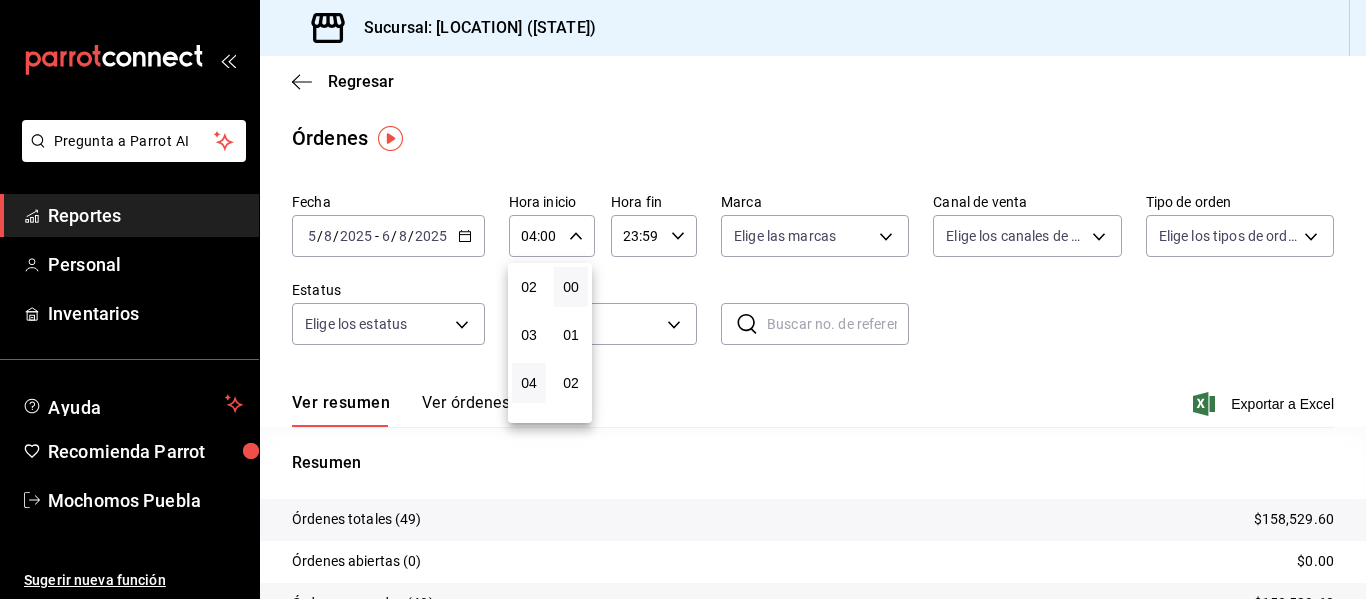 click at bounding box center [683, 299] 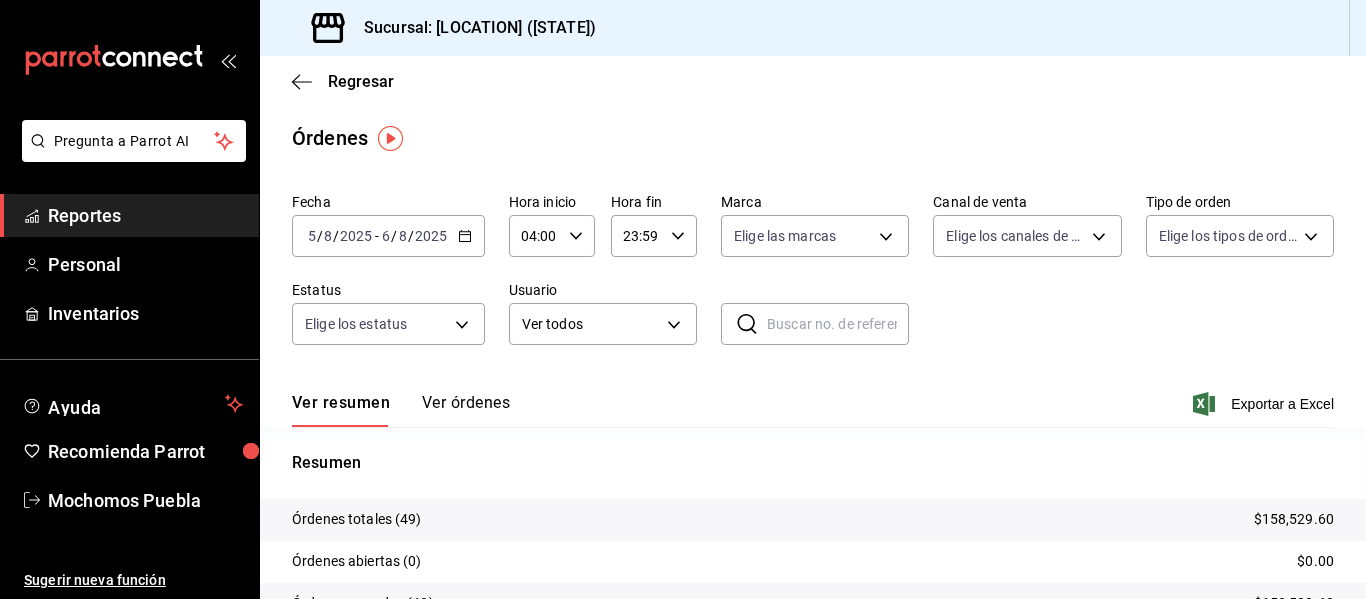 click on "Exportar a Excel" at bounding box center (1265, 404) 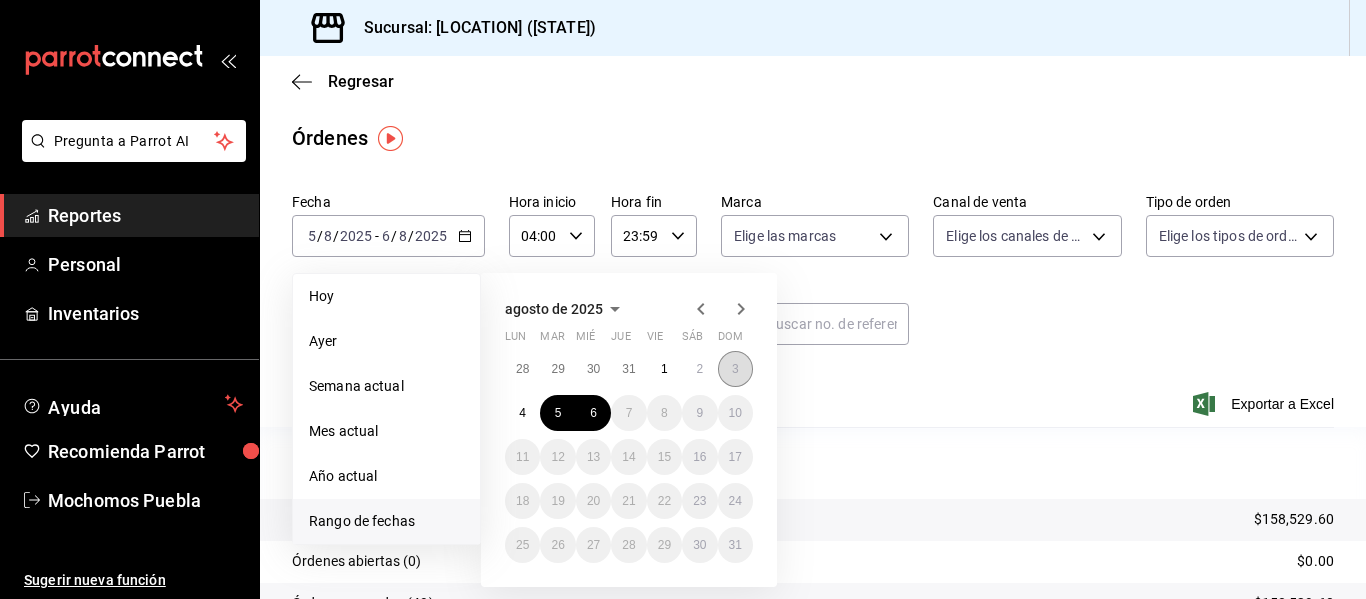 click on "3" at bounding box center [735, 369] 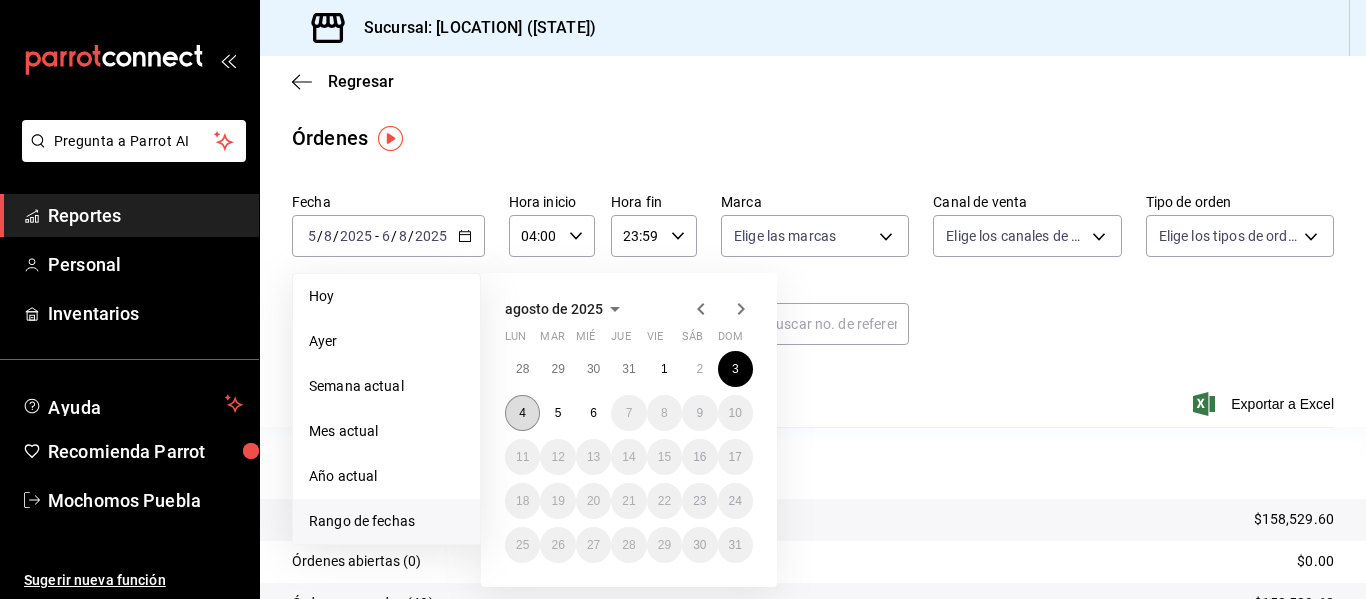 click on "4" at bounding box center [522, 413] 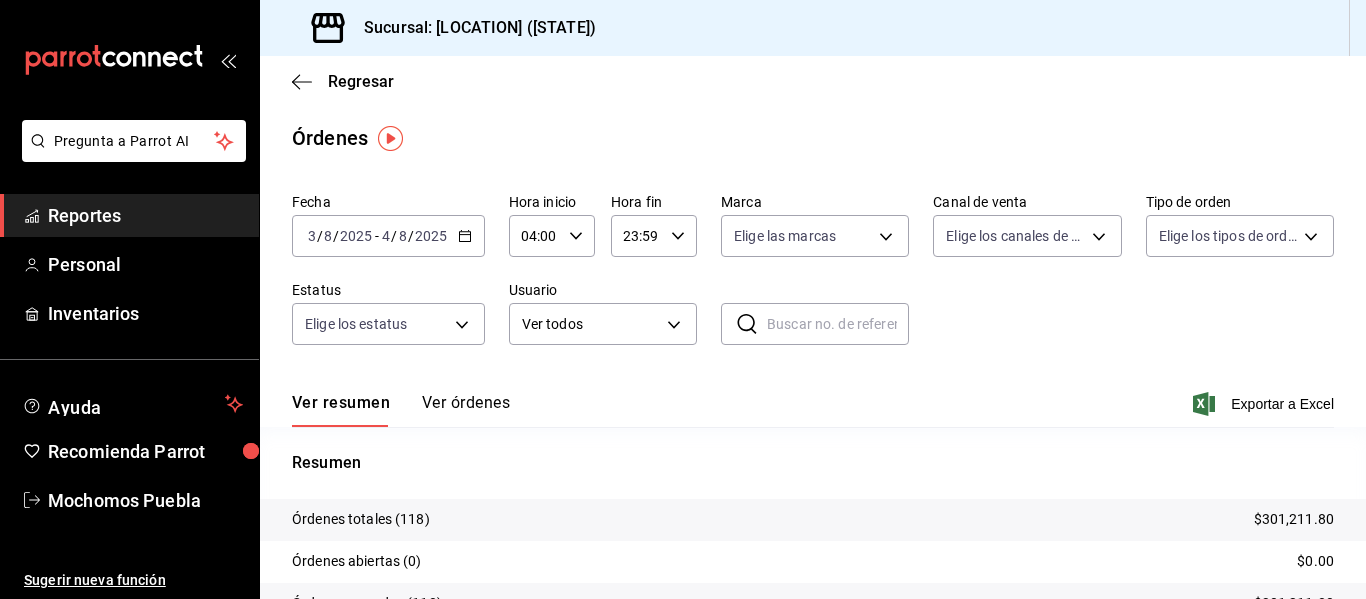click 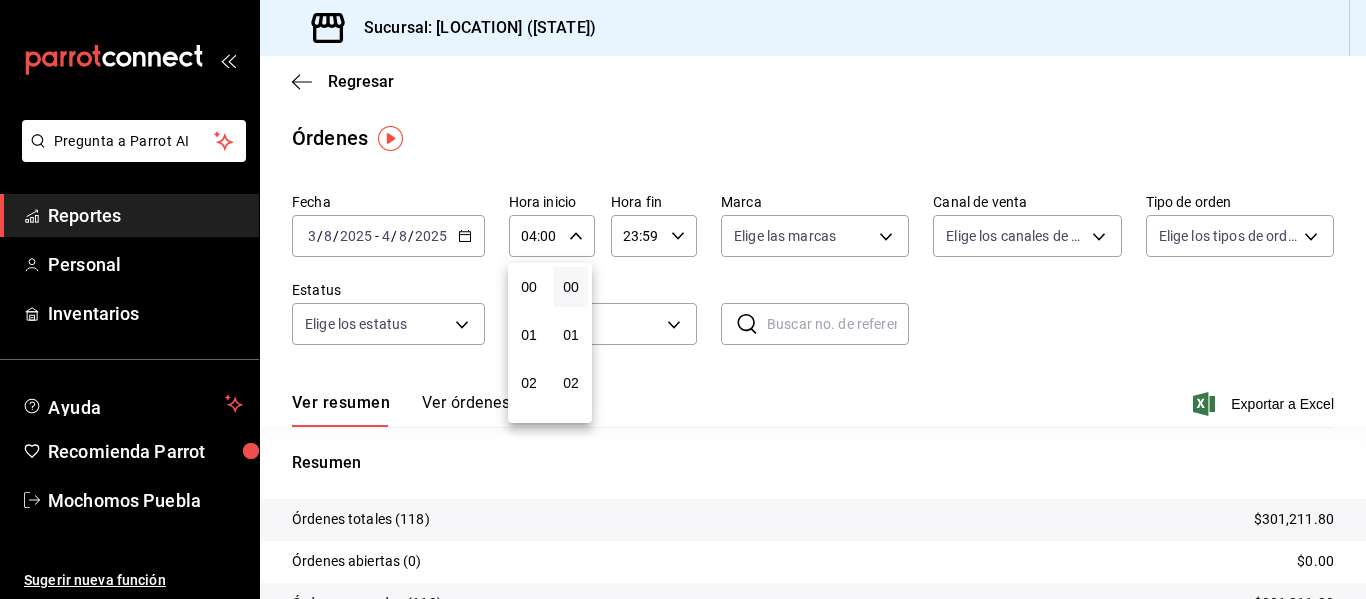scroll, scrollTop: 192, scrollLeft: 0, axis: vertical 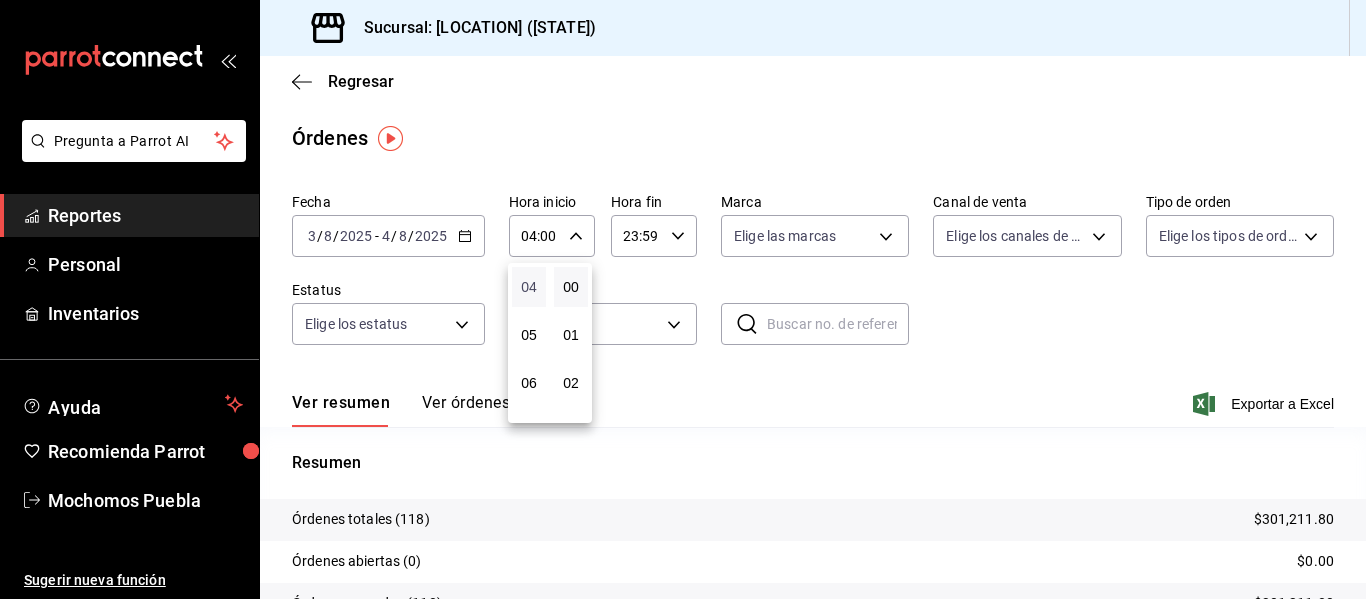 click on "04" at bounding box center (529, 287) 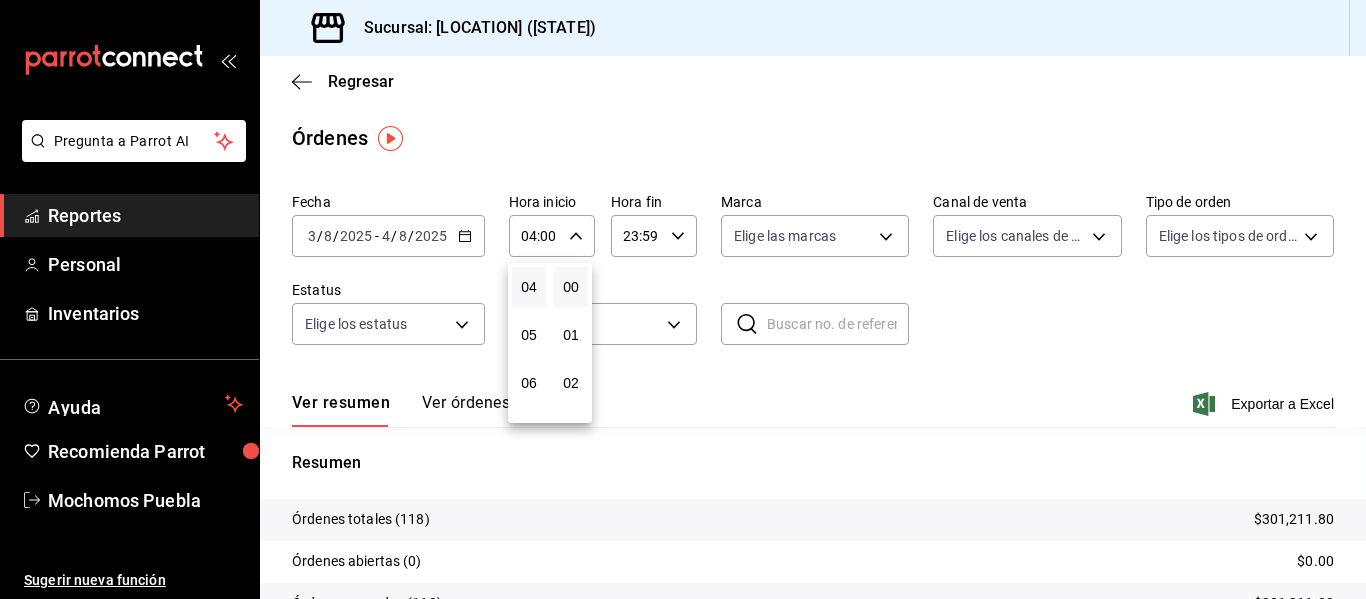click at bounding box center (683, 299) 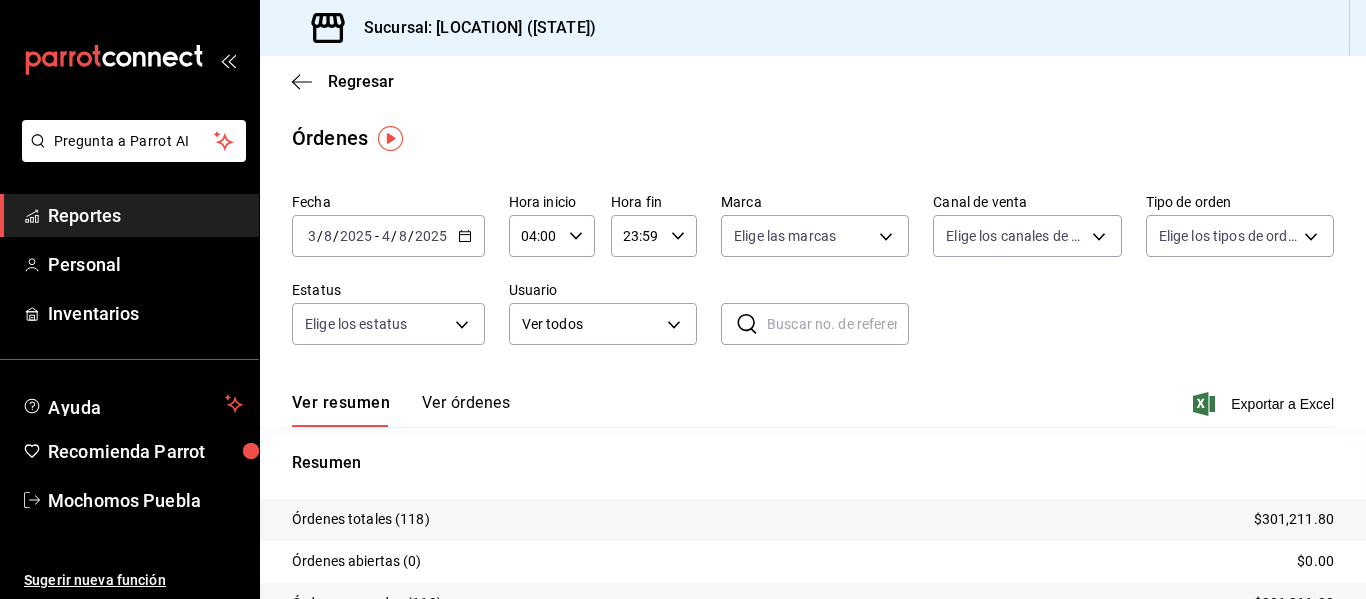 click on "Exportar a Excel" at bounding box center [1265, 404] 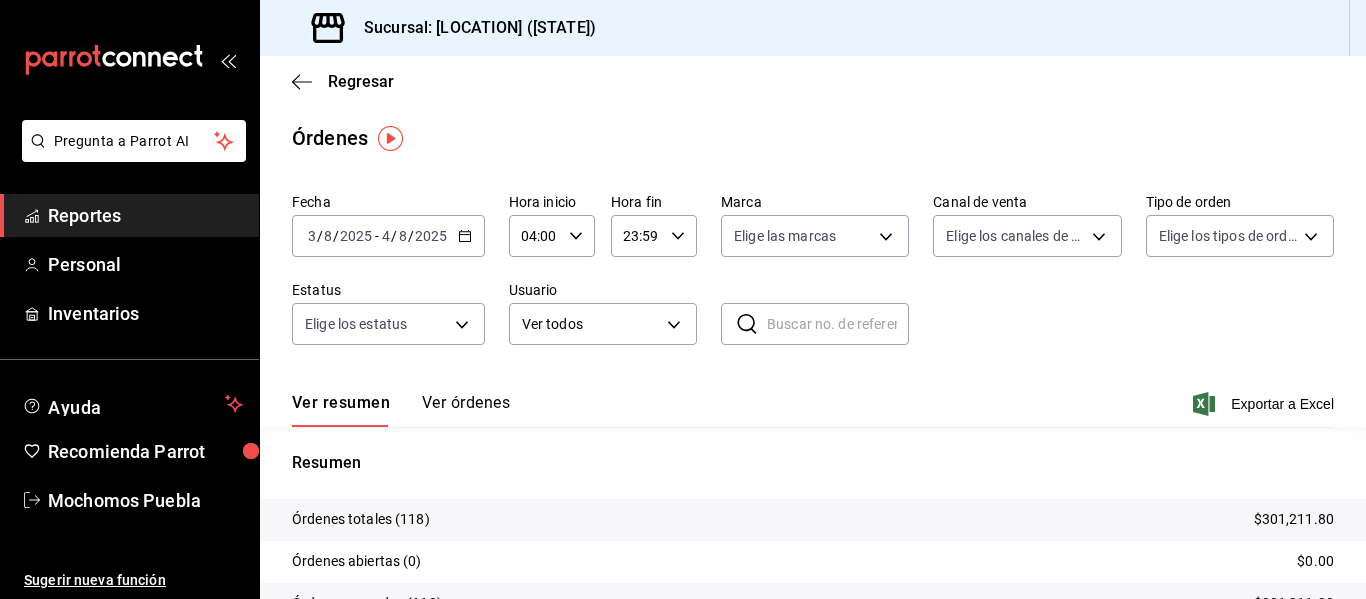 click 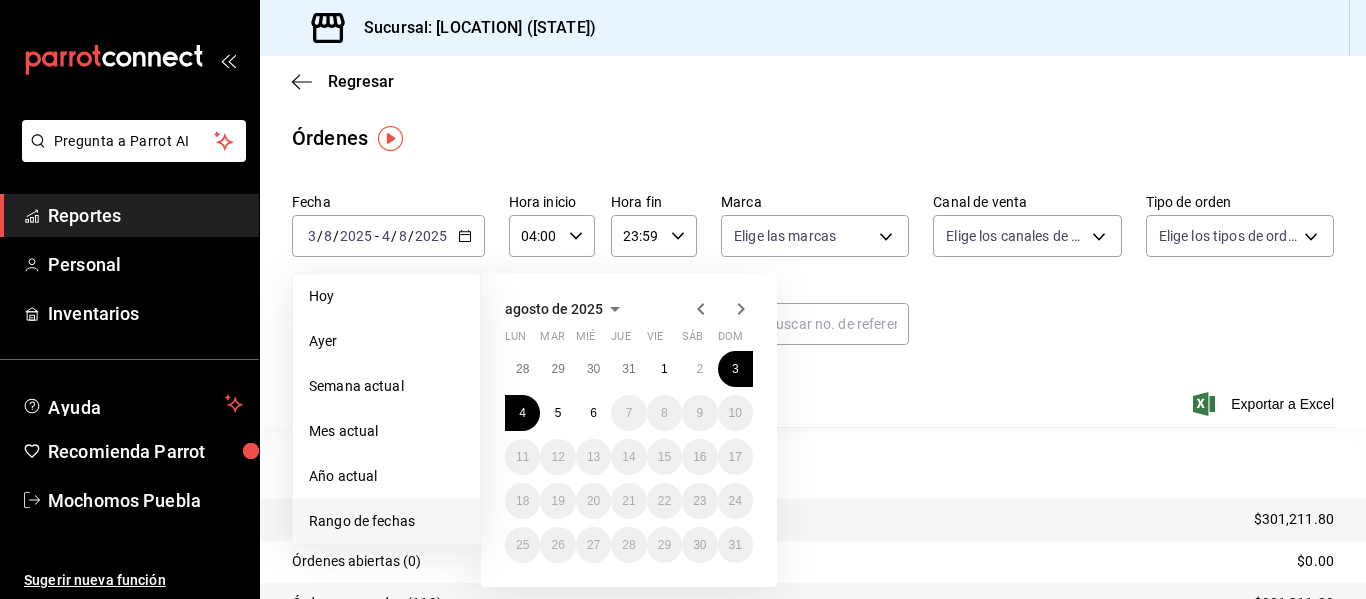 click on "Rango de fechas" at bounding box center [386, 521] 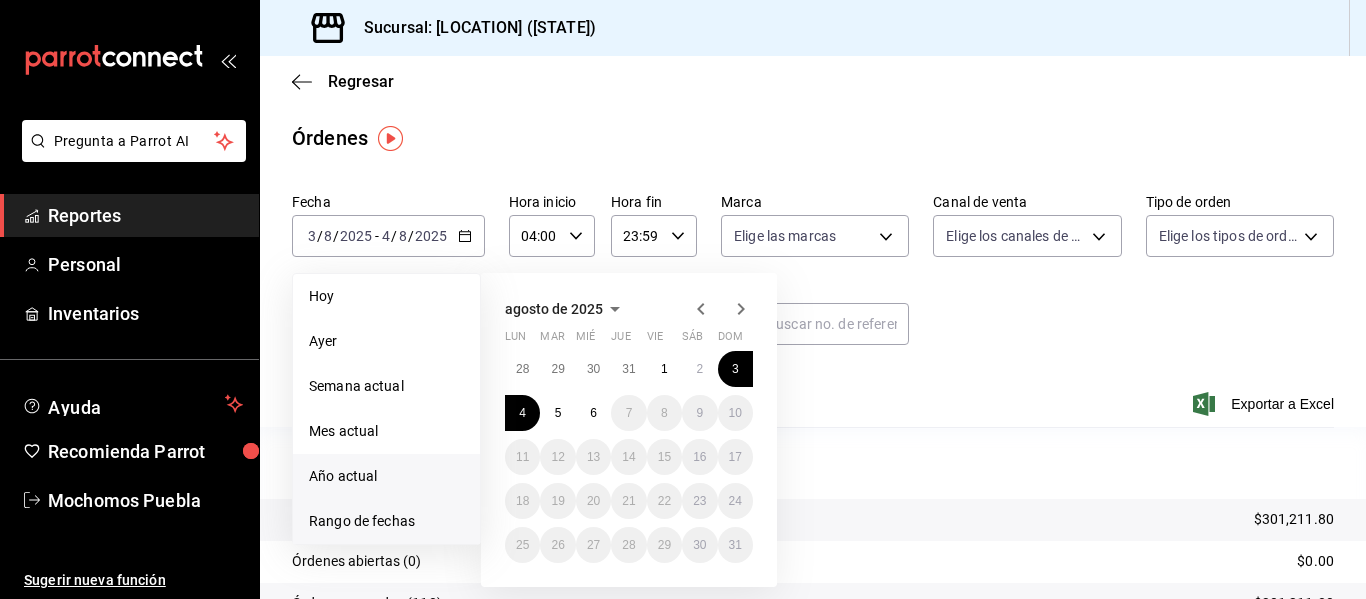 click on "Año actual" at bounding box center (386, 476) 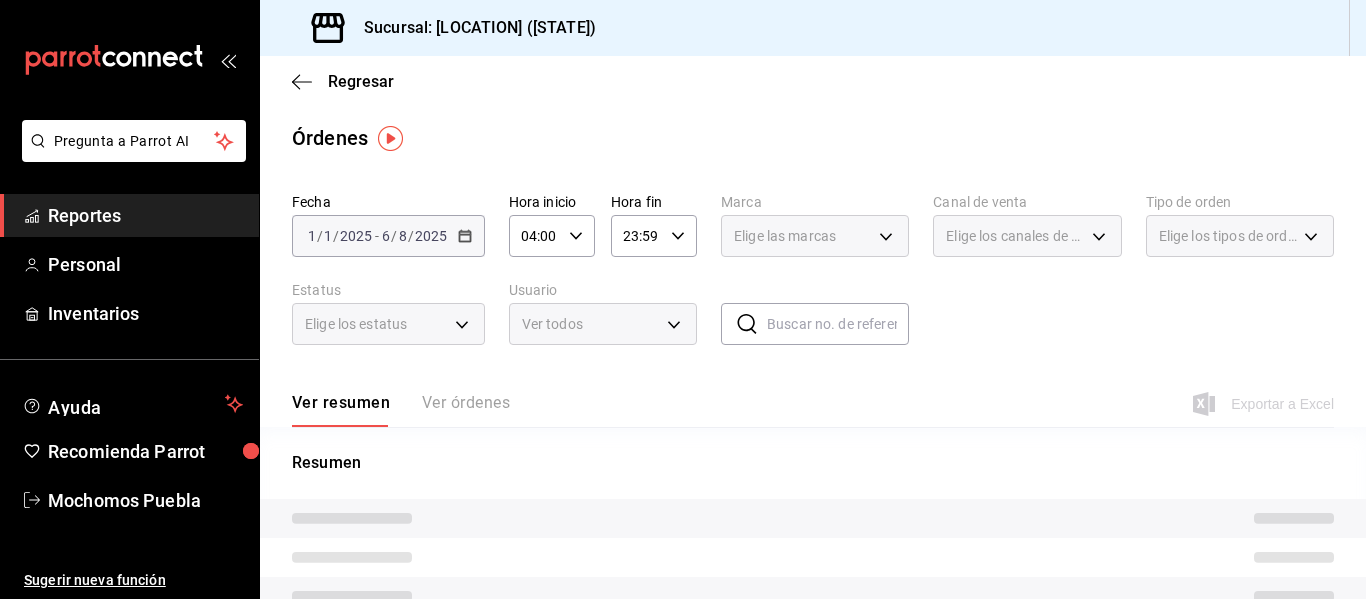 click on "Reportes" at bounding box center [145, 215] 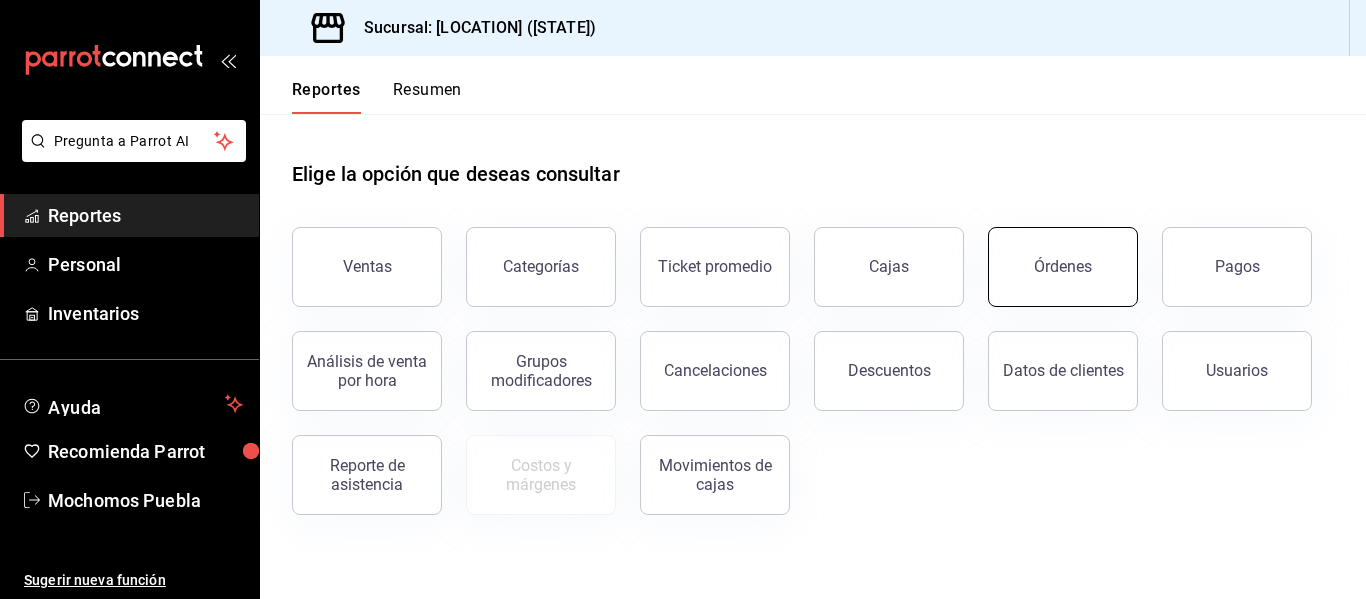click on "Órdenes" at bounding box center [1063, 267] 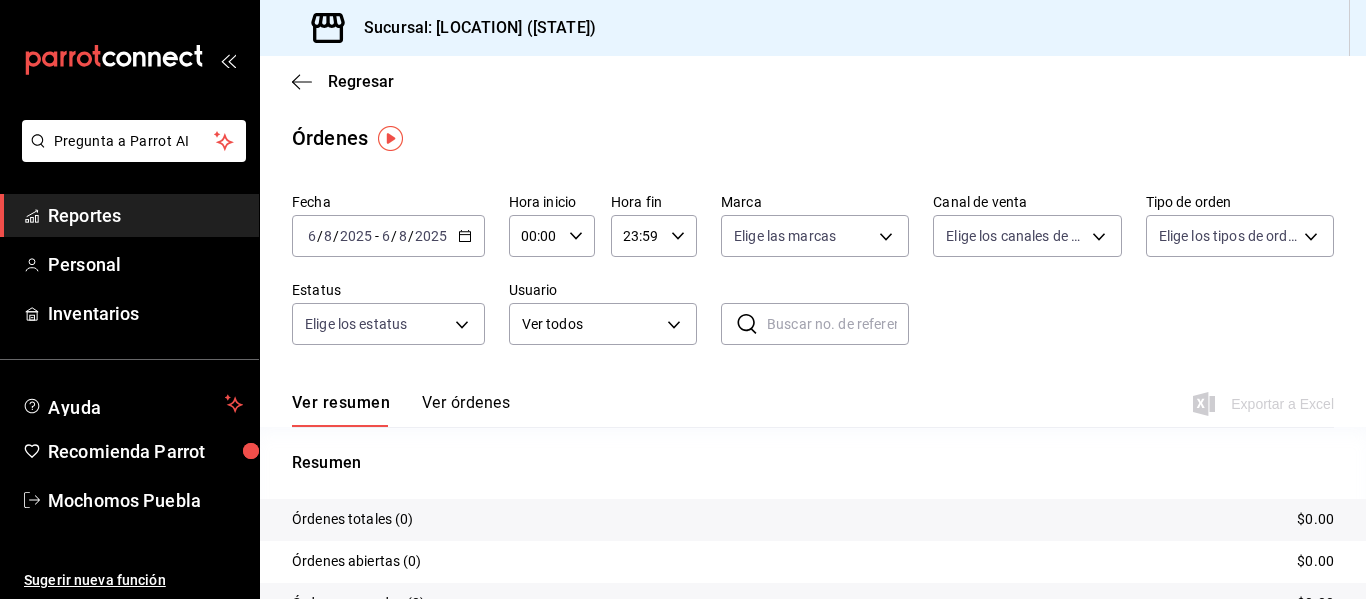 click 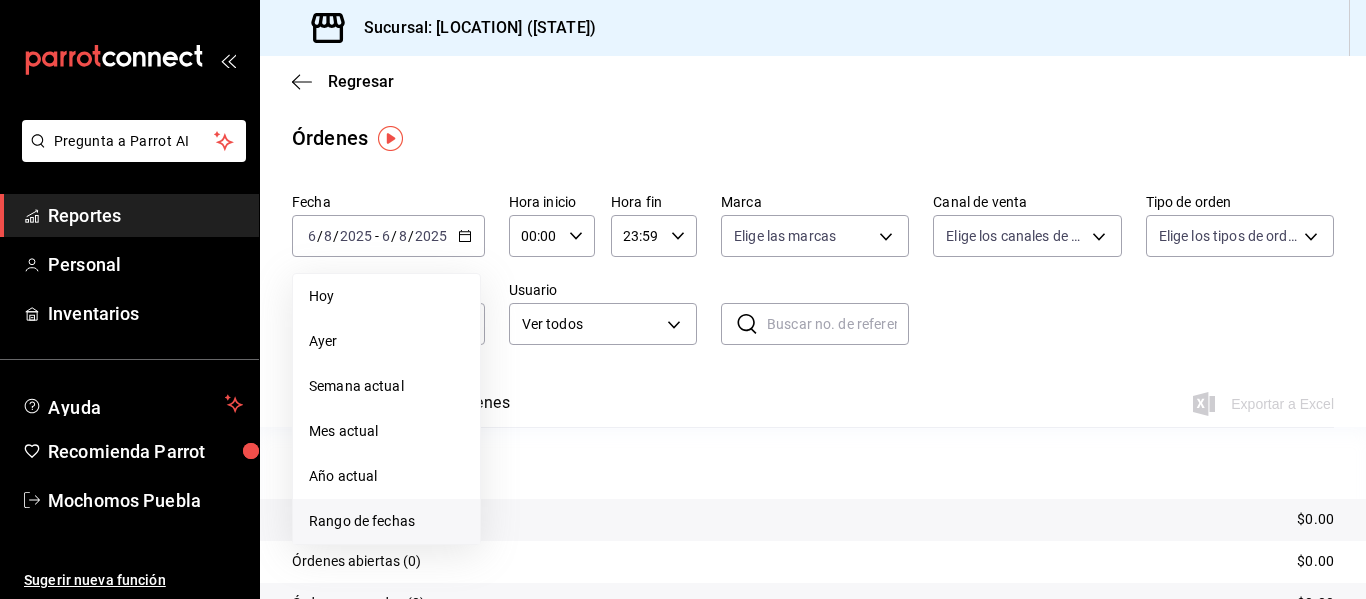 click on "Rango de fechas" at bounding box center [386, 521] 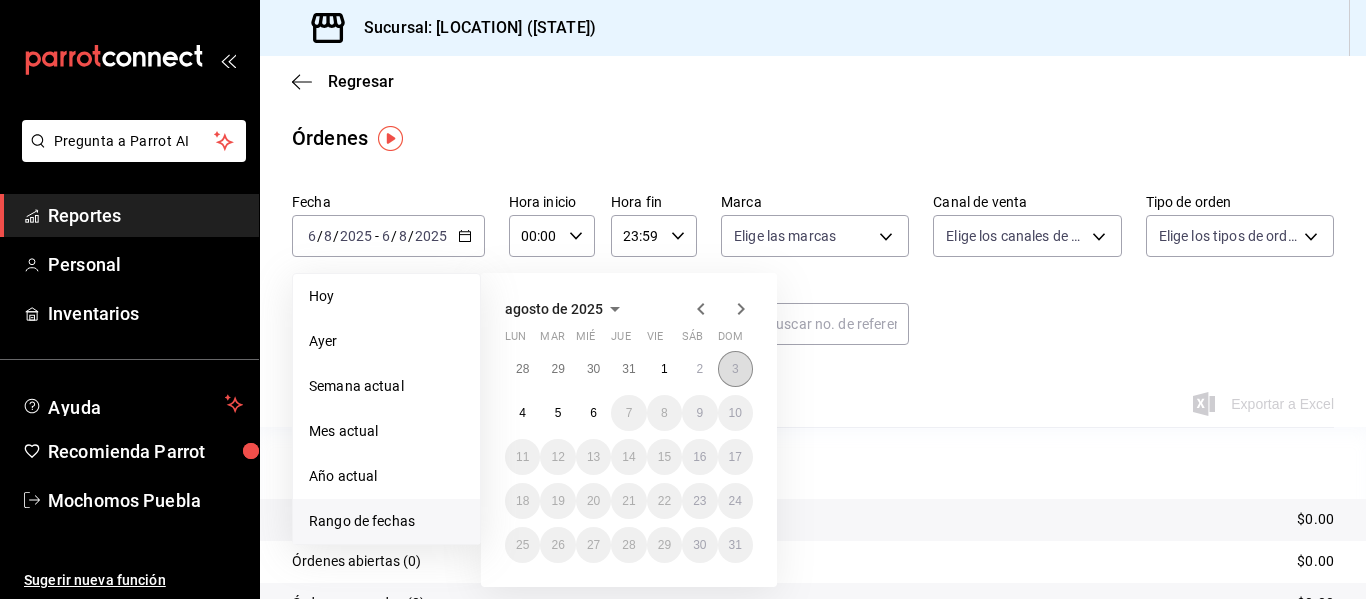 click on "3" at bounding box center (735, 369) 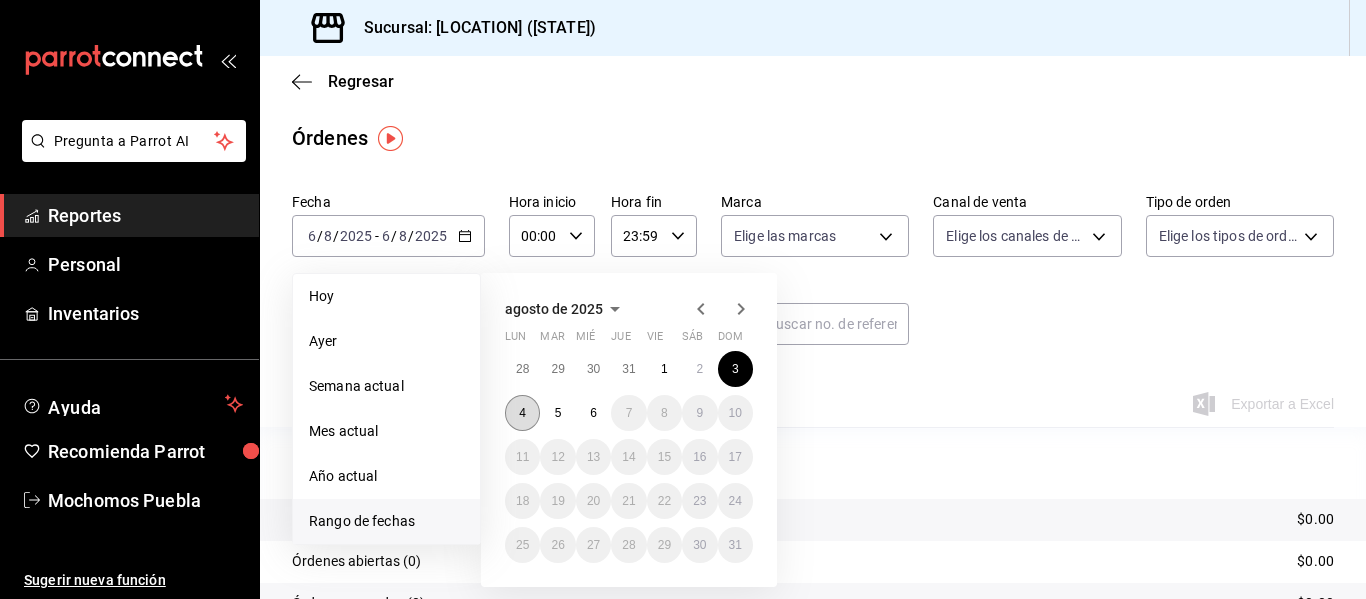 click on "4" at bounding box center (522, 413) 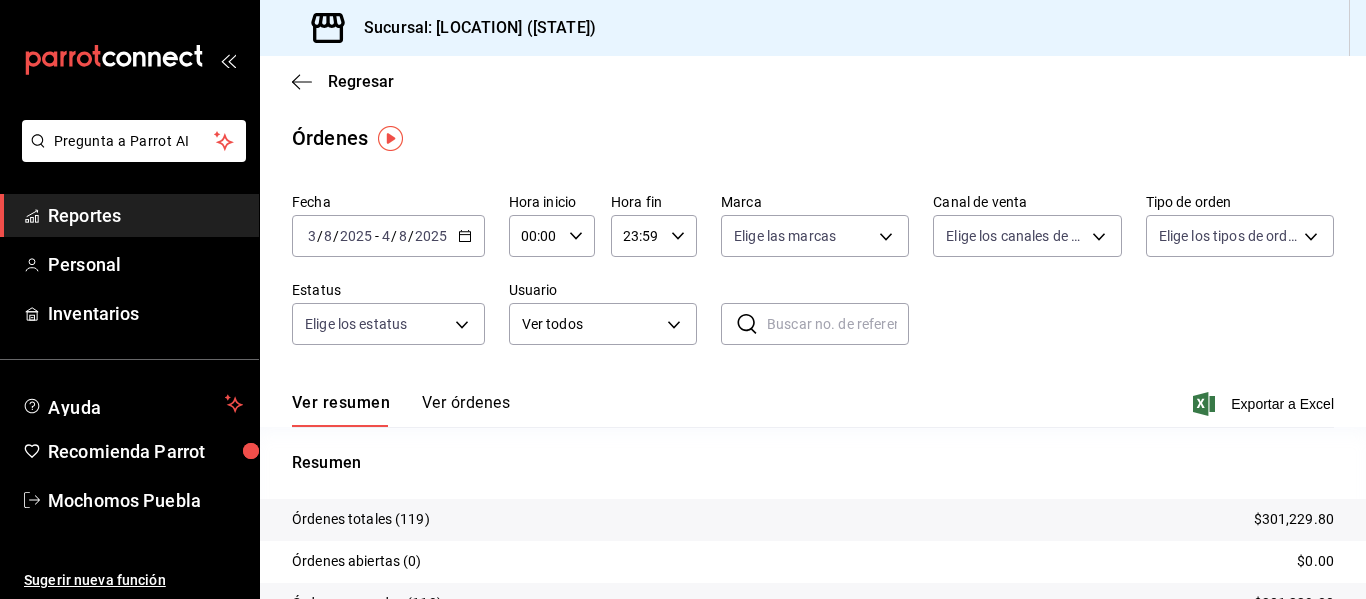 click 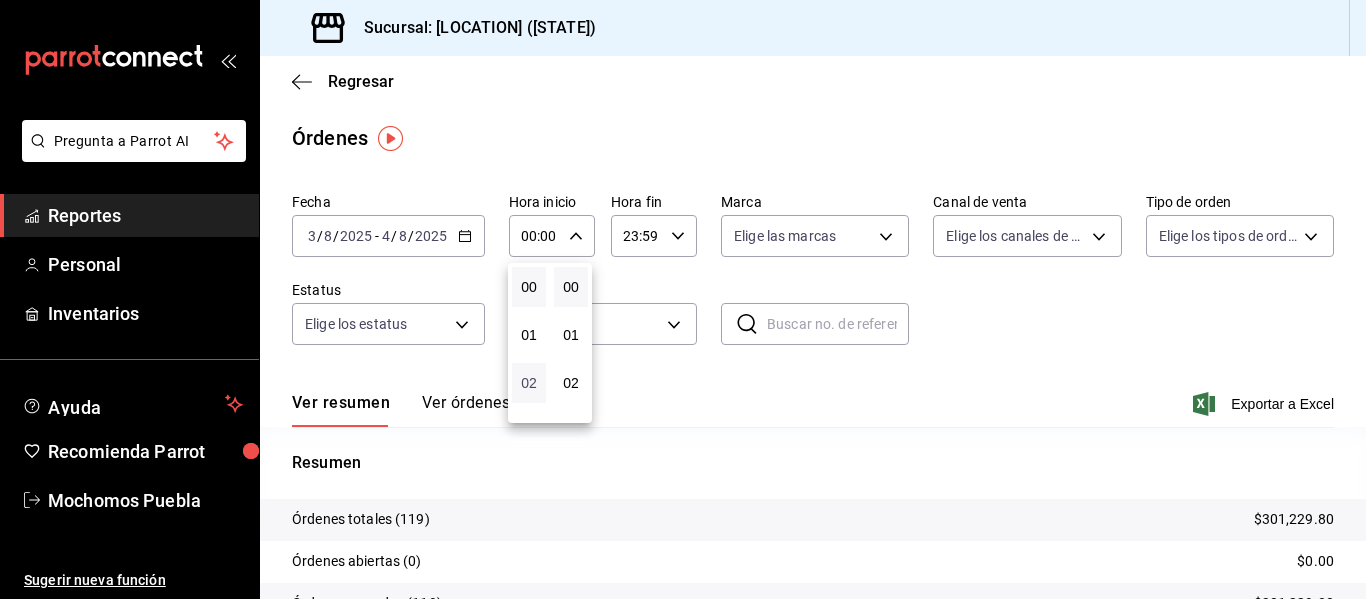 click on "02" at bounding box center (529, 383) 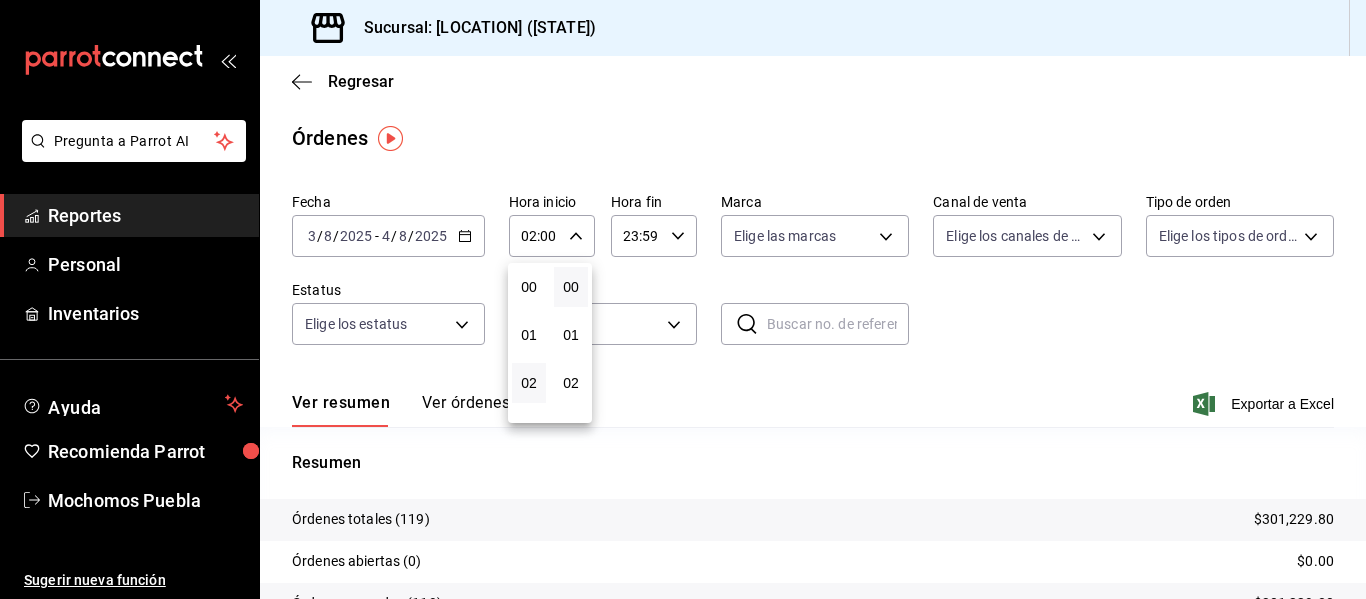 click at bounding box center [683, 299] 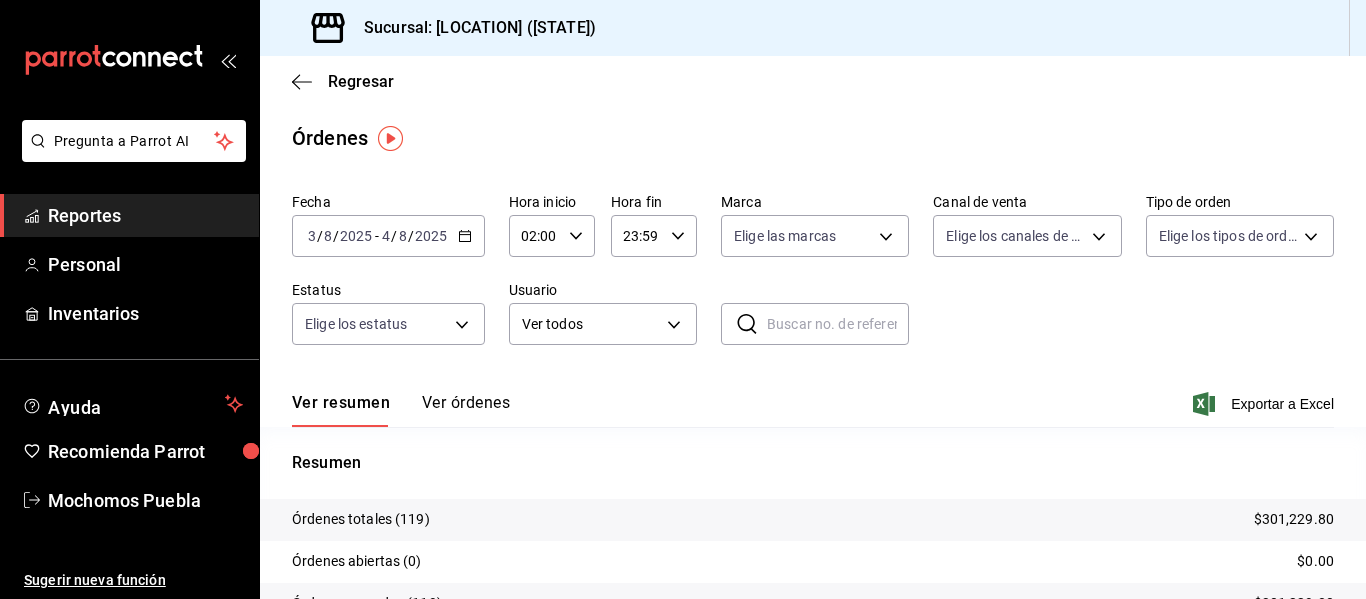 click 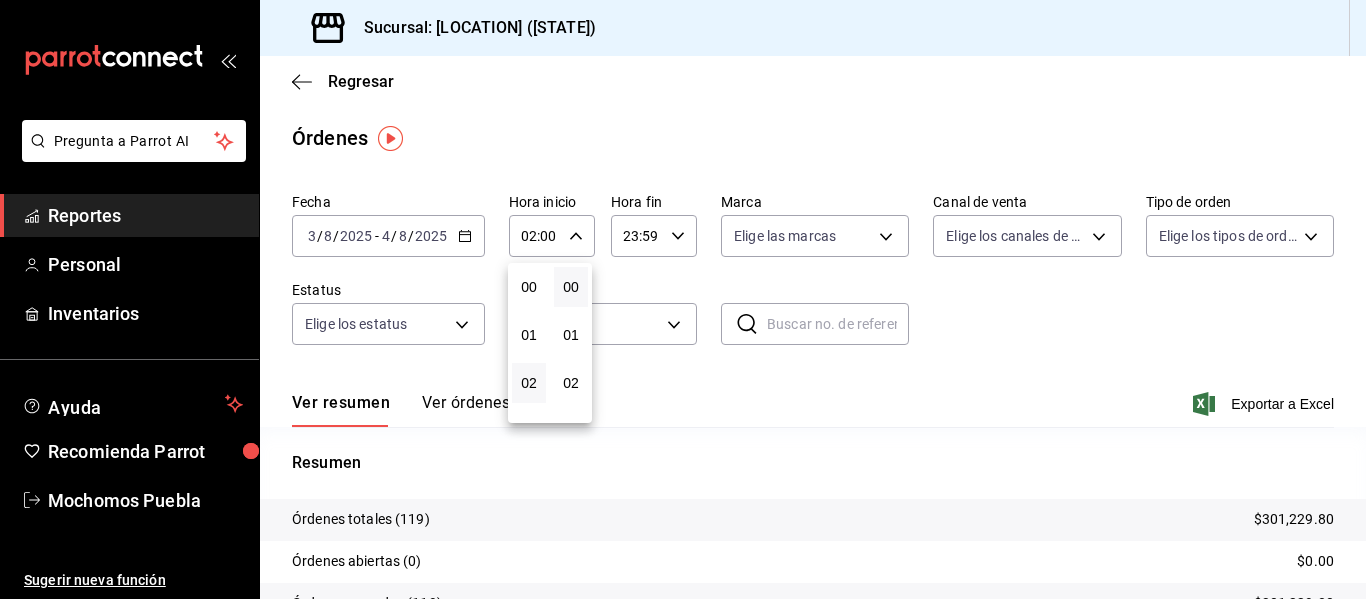 scroll, scrollTop: 96, scrollLeft: 0, axis: vertical 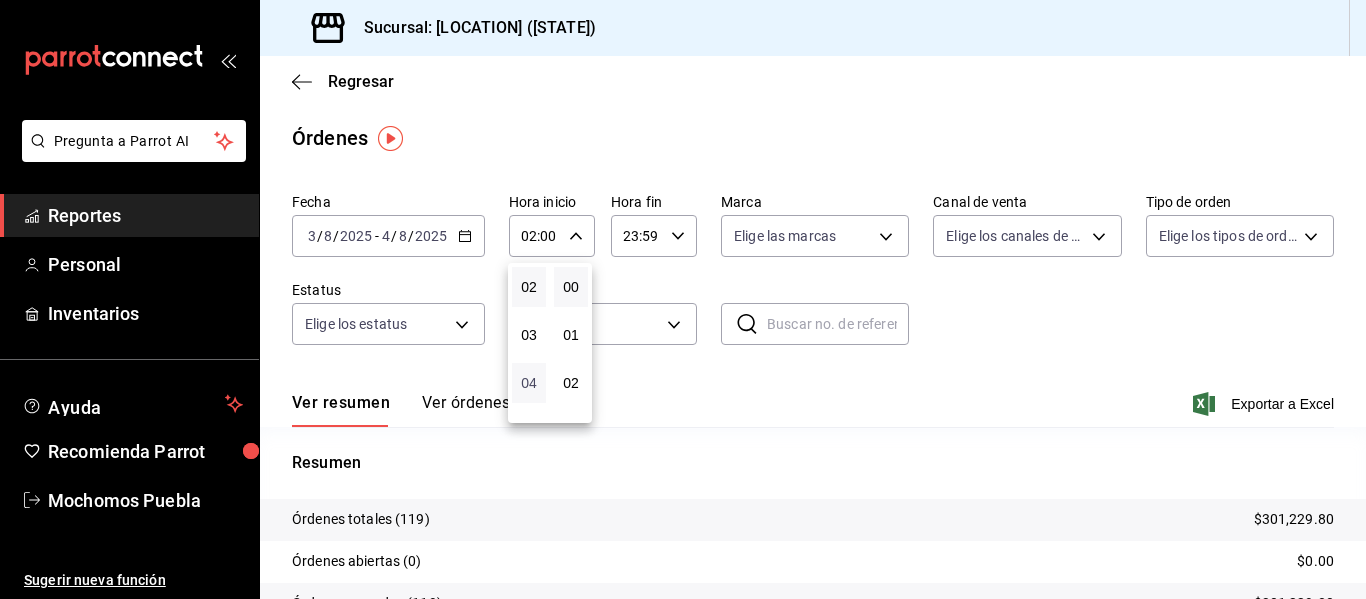 click on "04" at bounding box center (529, 383) 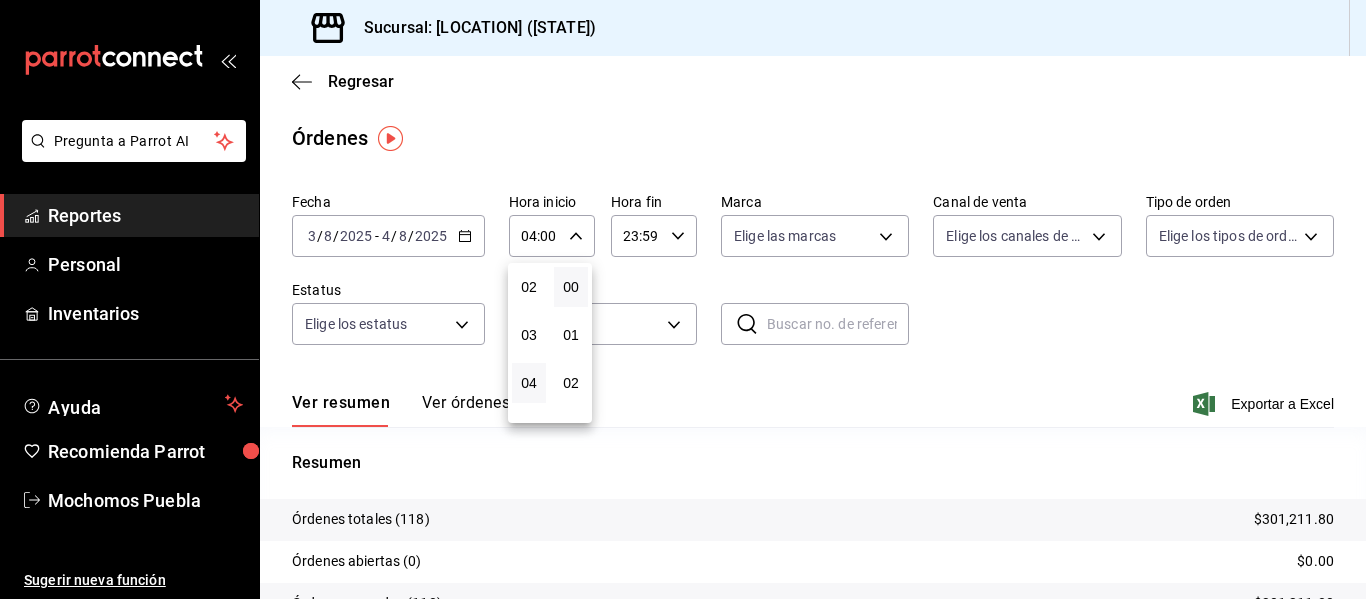 click at bounding box center (683, 299) 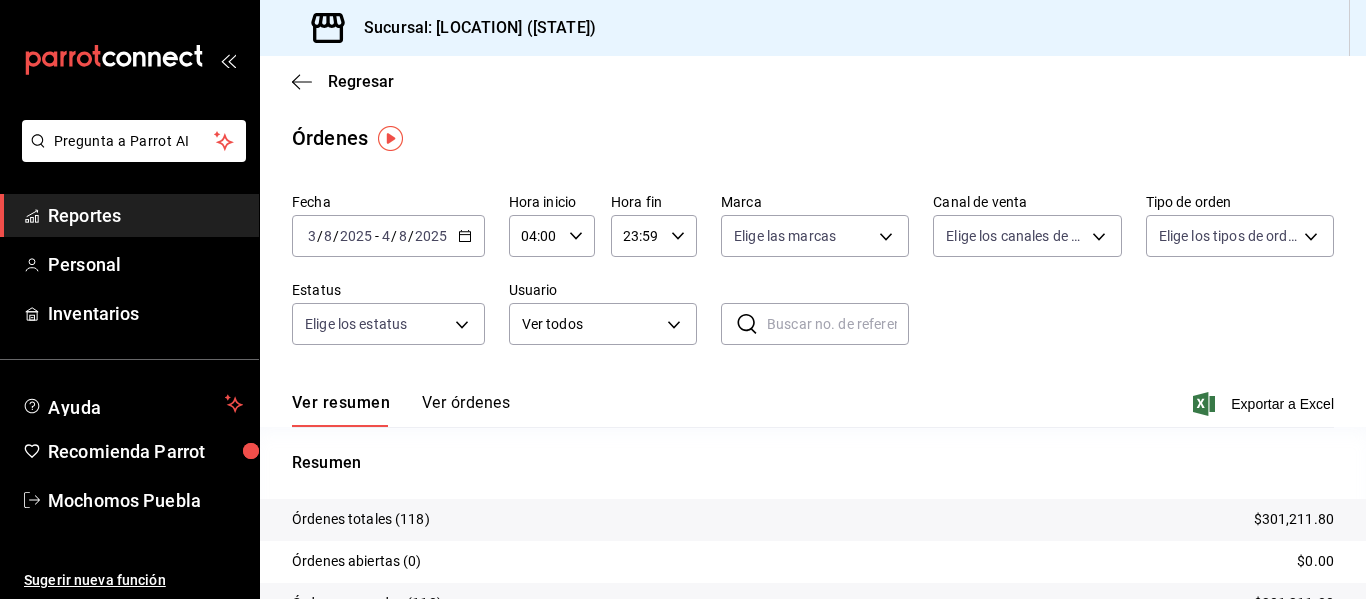click on "Exportar a Excel" at bounding box center (1265, 404) 